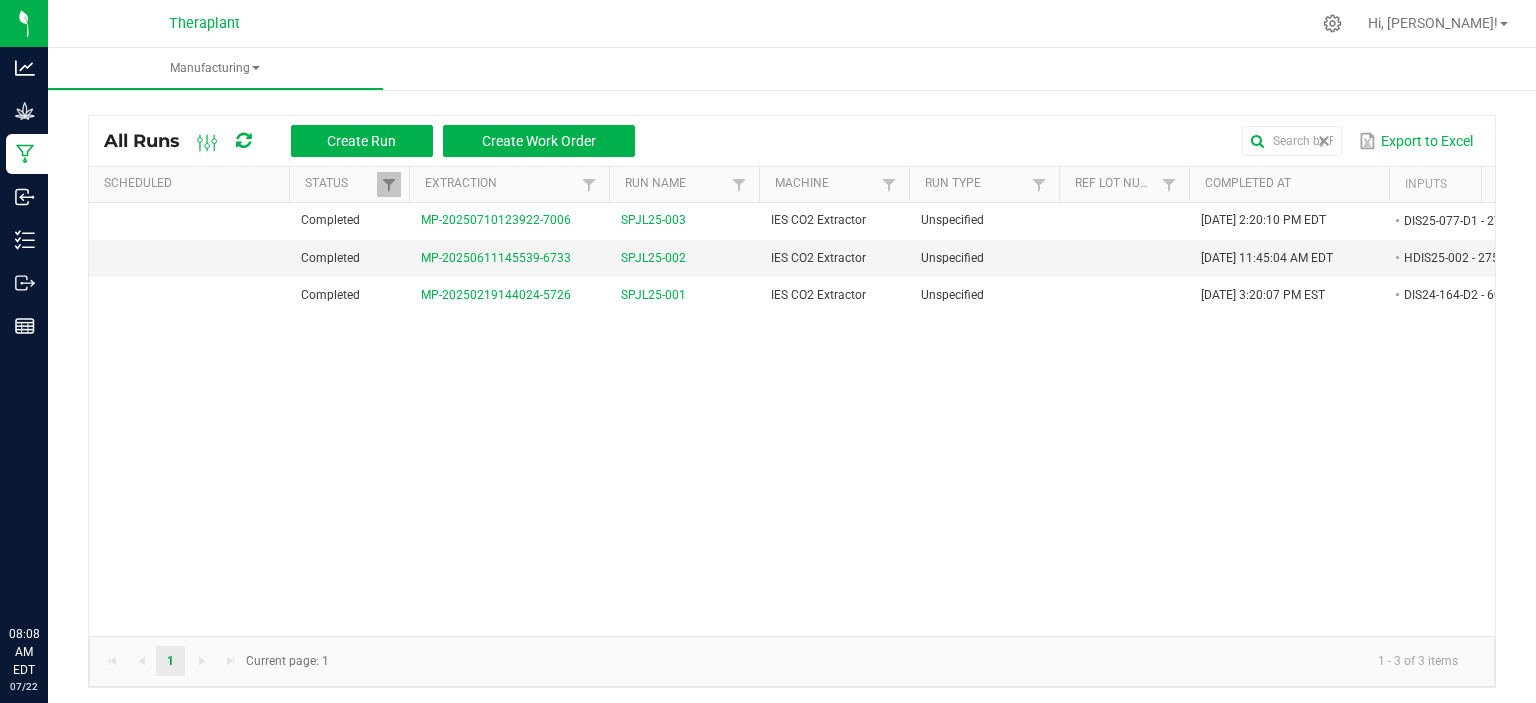 click at bounding box center [1324, 141] 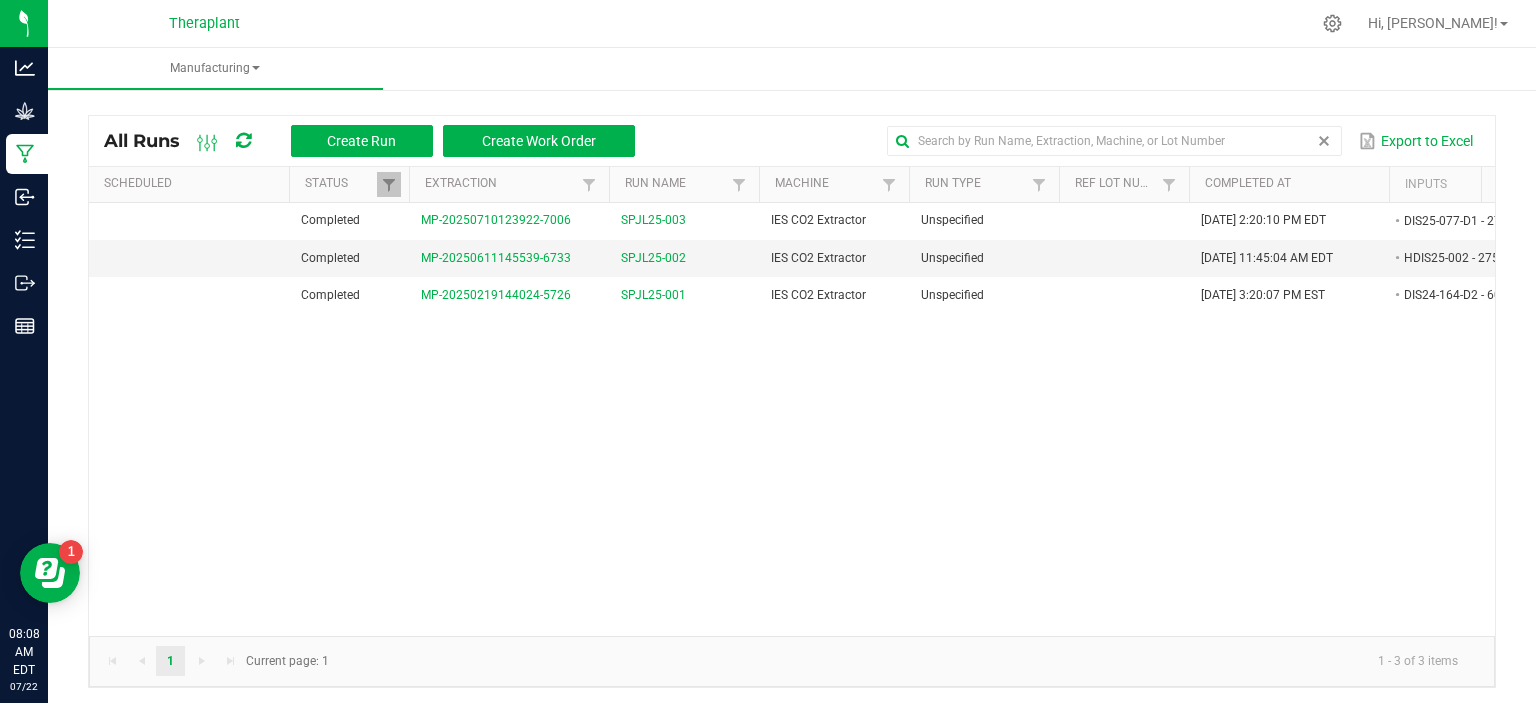 scroll, scrollTop: 0, scrollLeft: 0, axis: both 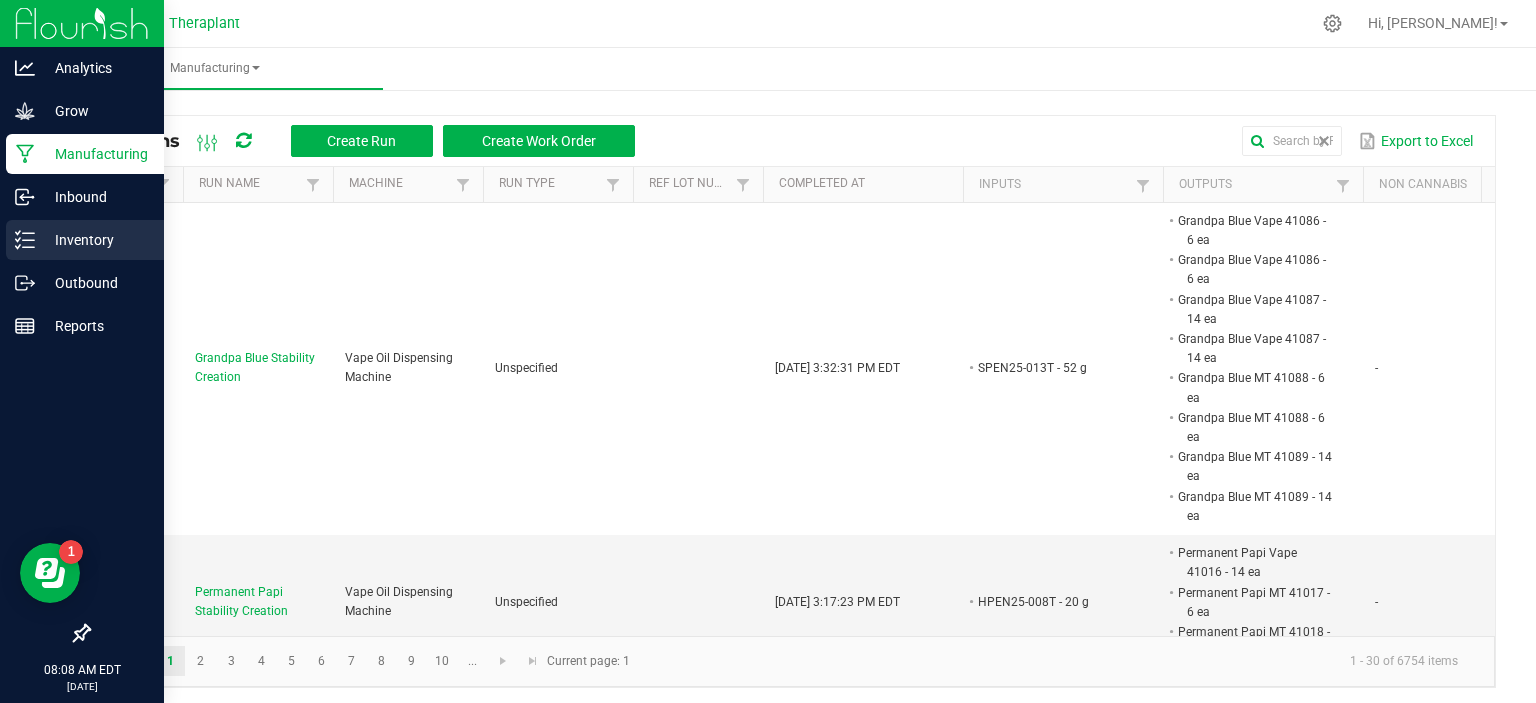 click on "Inventory" at bounding box center [95, 240] 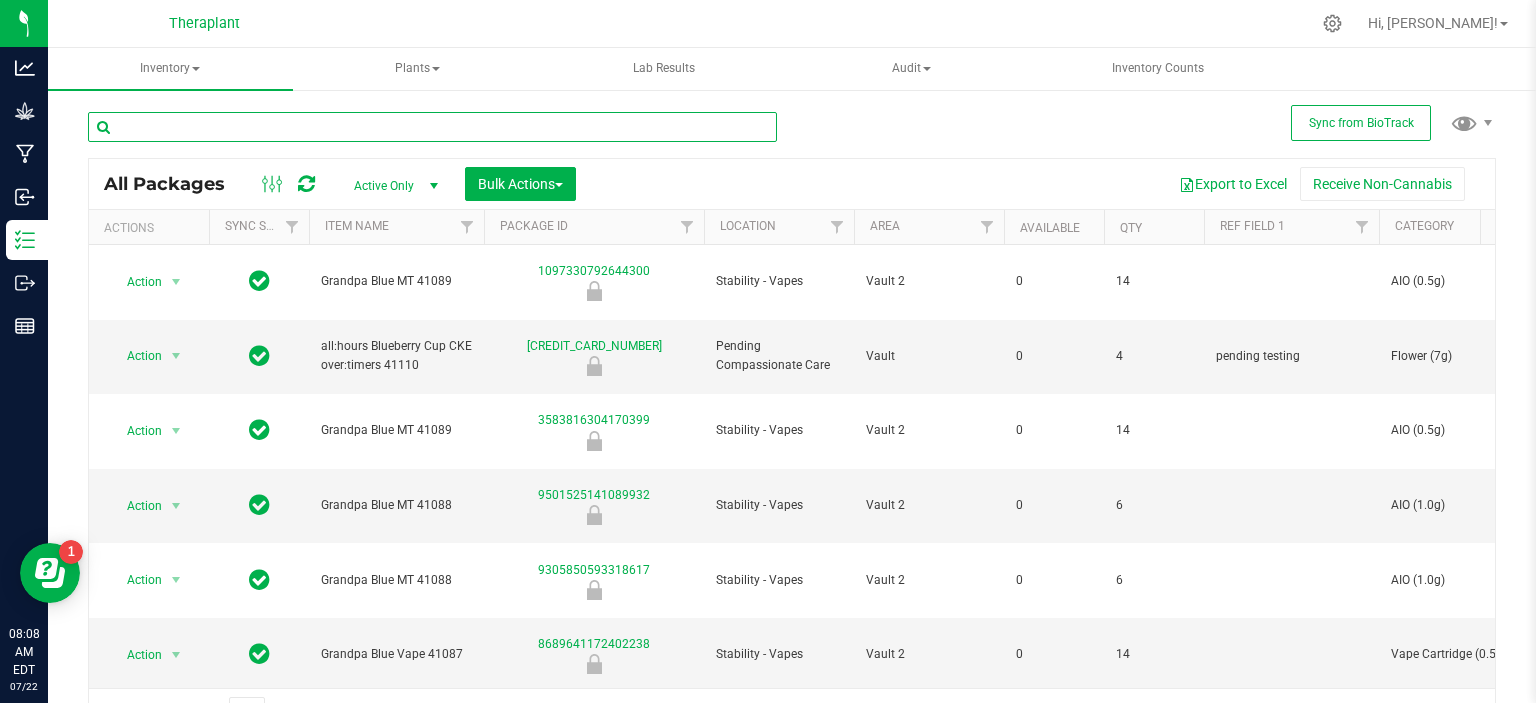 click at bounding box center (432, 127) 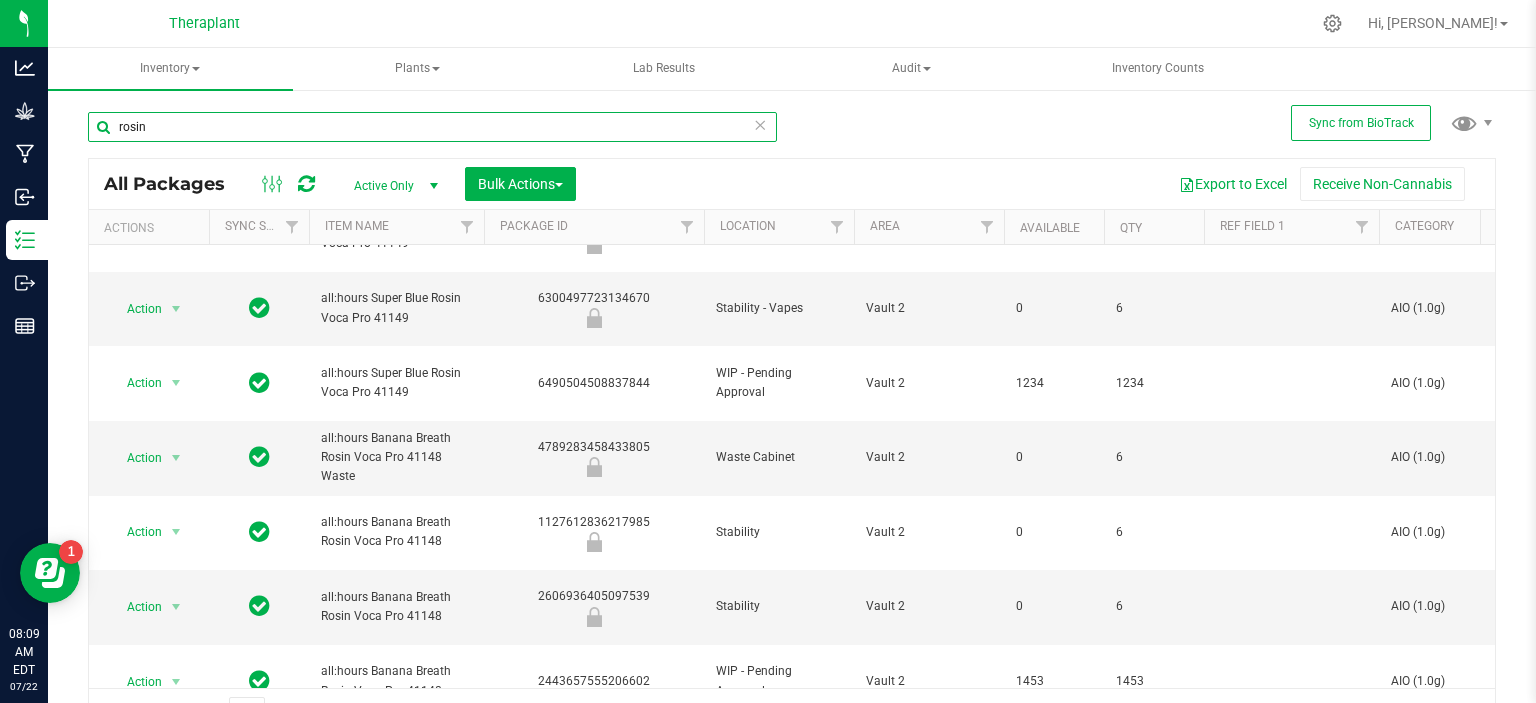 scroll, scrollTop: 0, scrollLeft: 0, axis: both 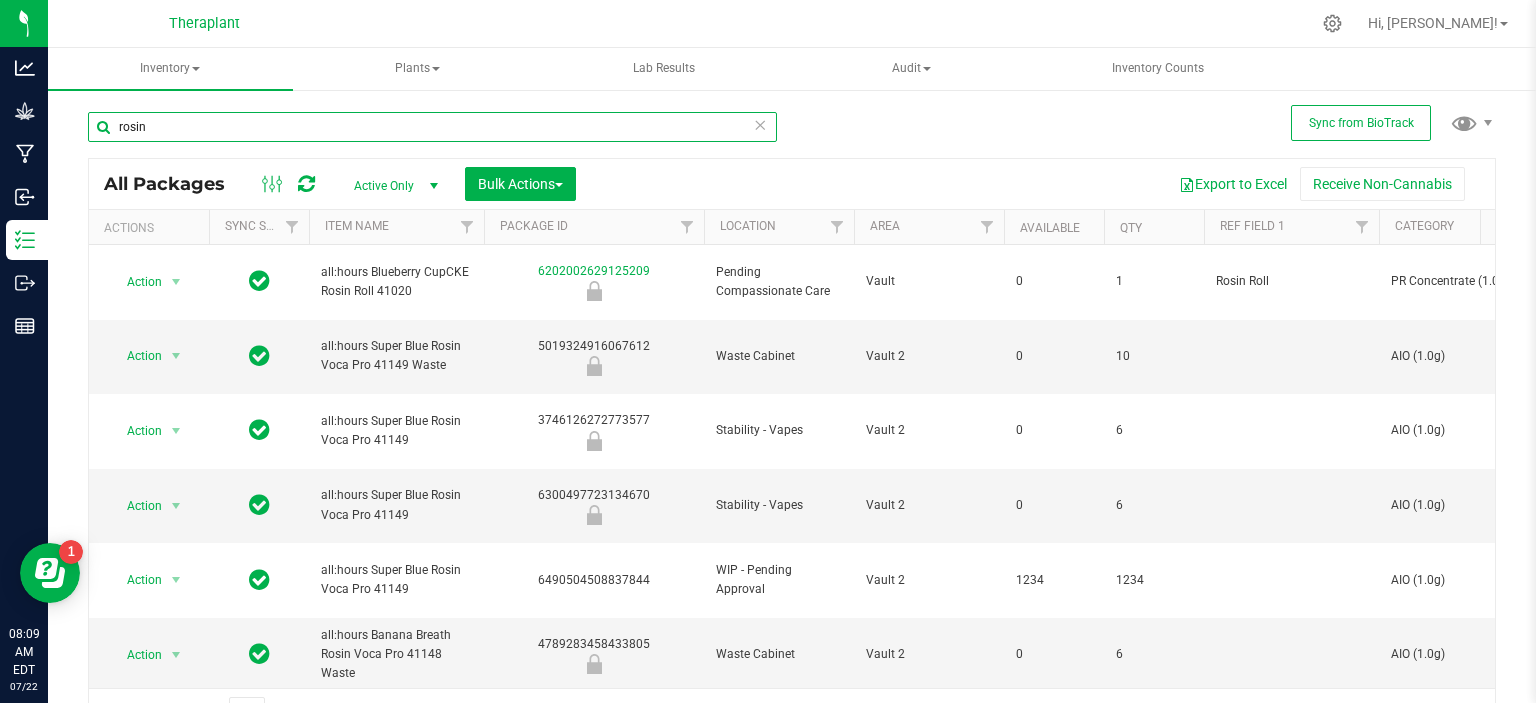 click on "rosin" at bounding box center [432, 127] 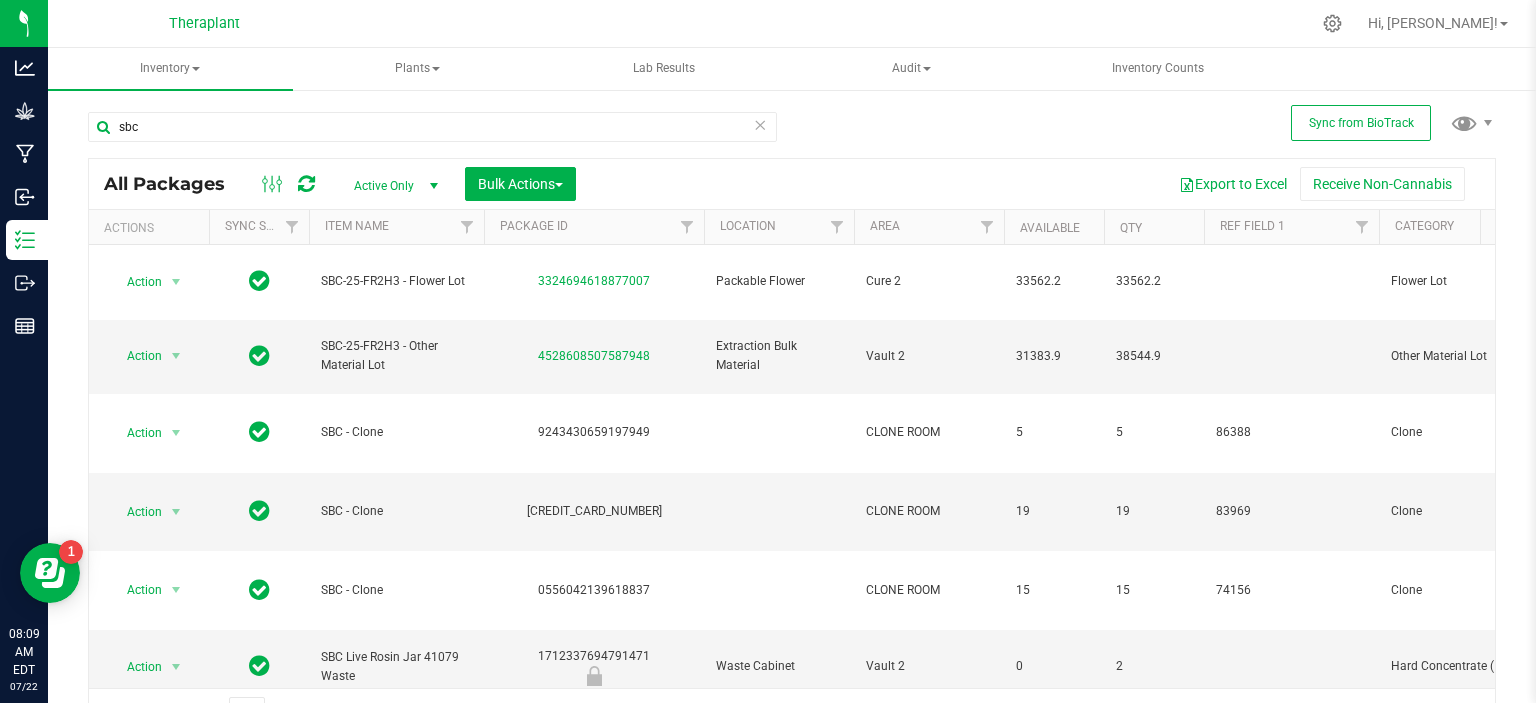 click on "sbc
All Packages
Active Only Active Only Lab Samples Locked All External Internal
Bulk Actions
Add to manufacturing run
Add to outbound order" at bounding box center [792, 415] 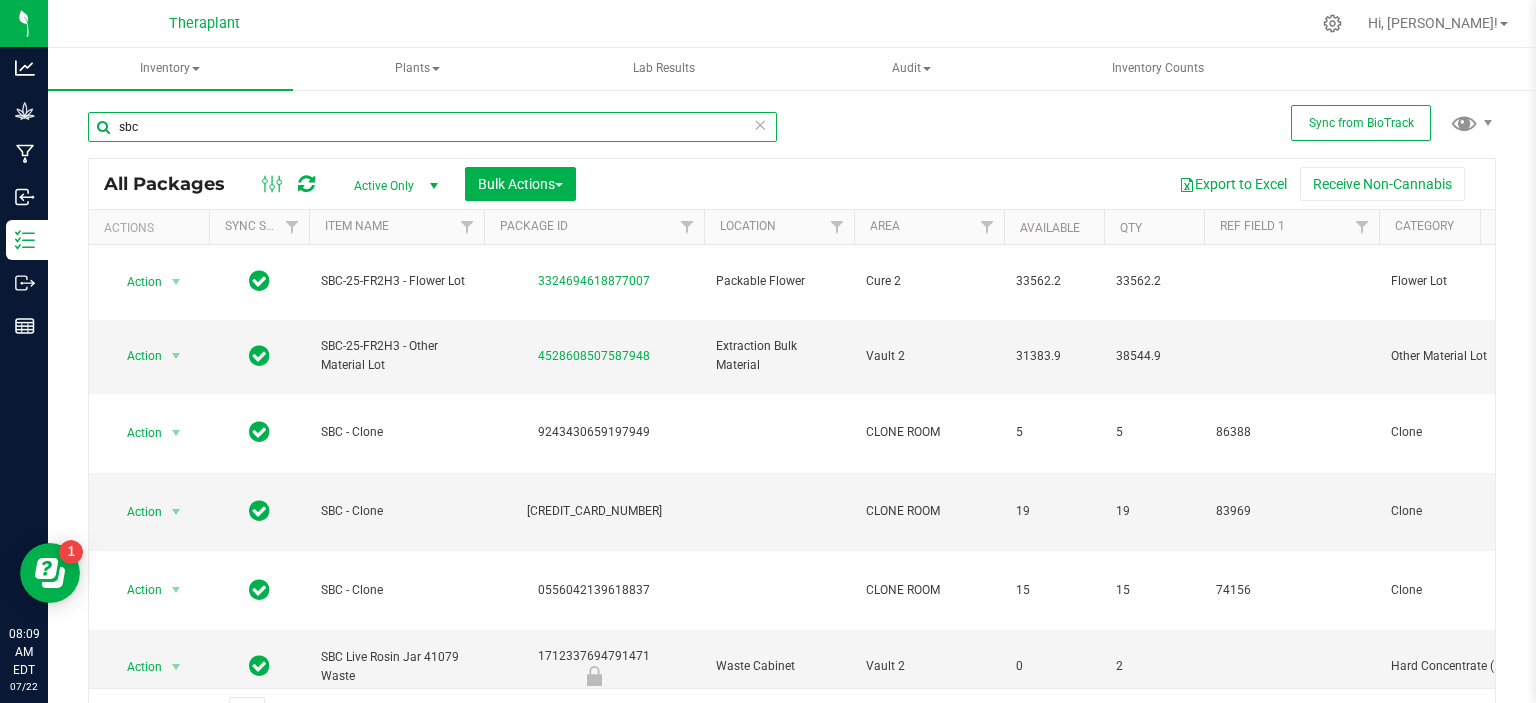 click on "sbc" at bounding box center [432, 127] 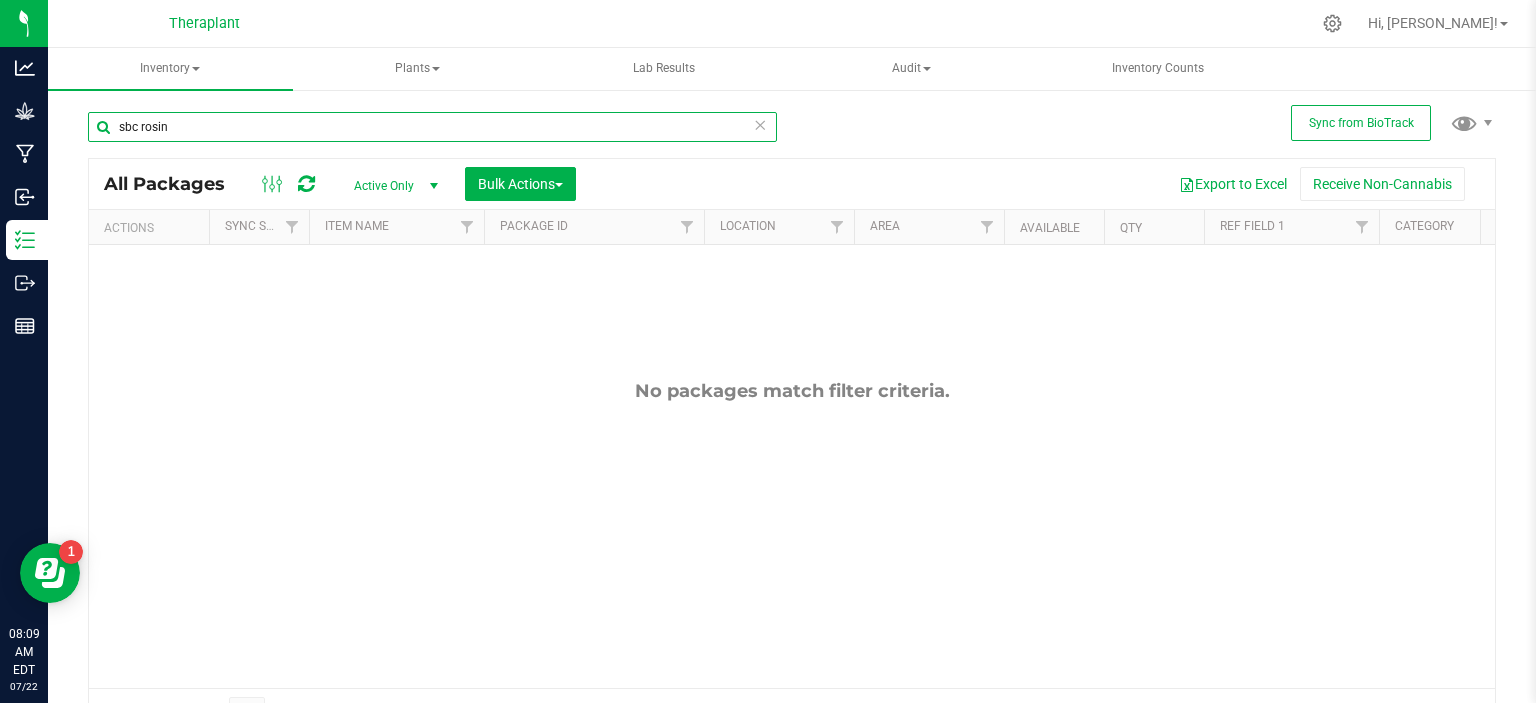 click on "sbc rosin" at bounding box center (432, 127) 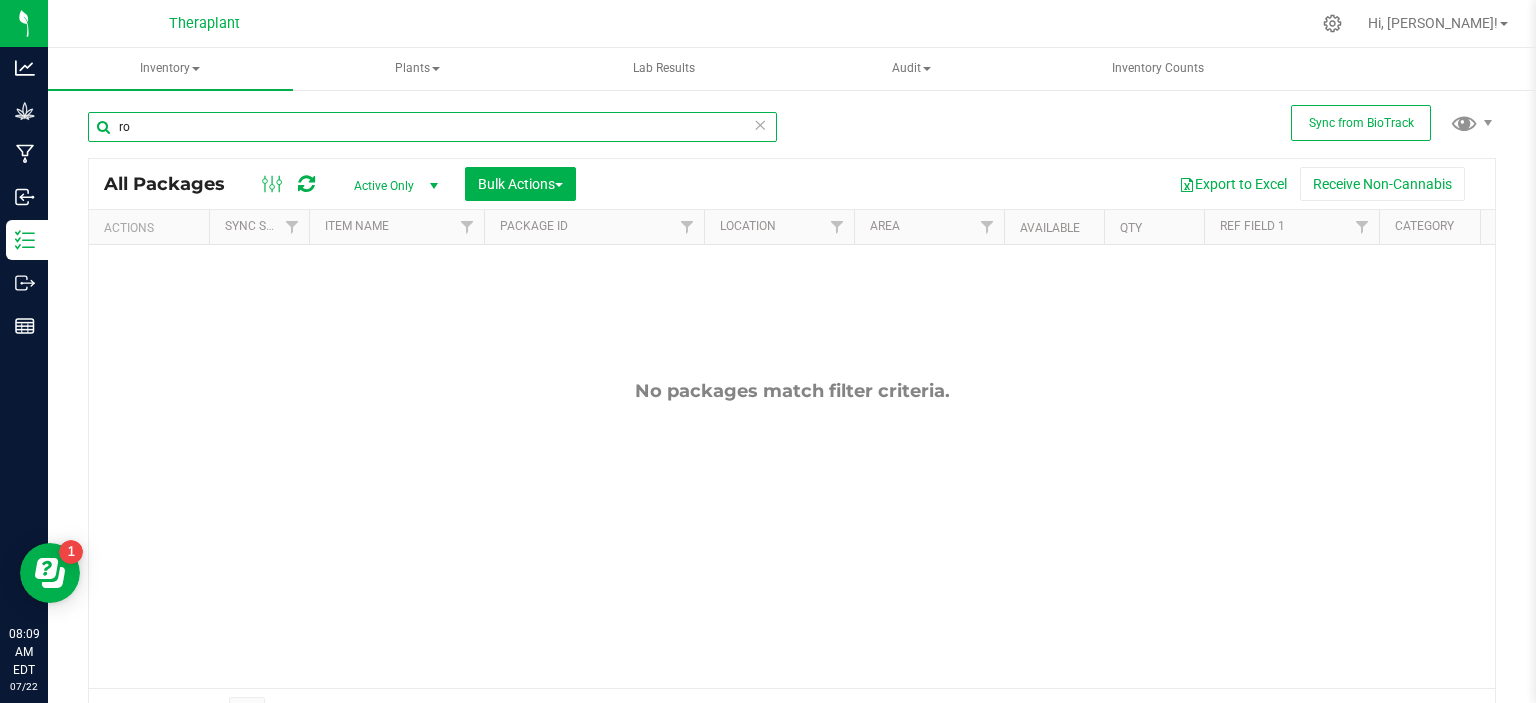type on "r" 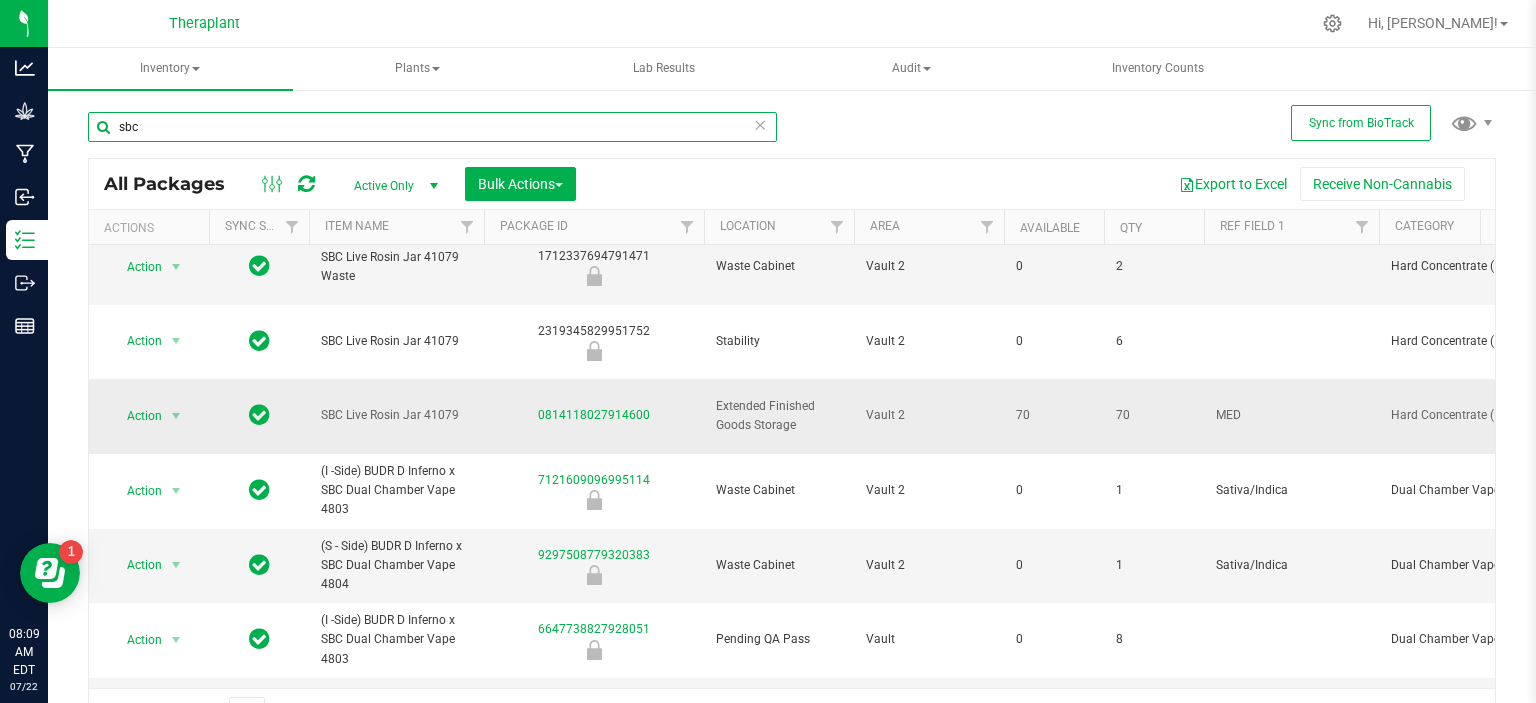 scroll, scrollTop: 792, scrollLeft: 0, axis: vertical 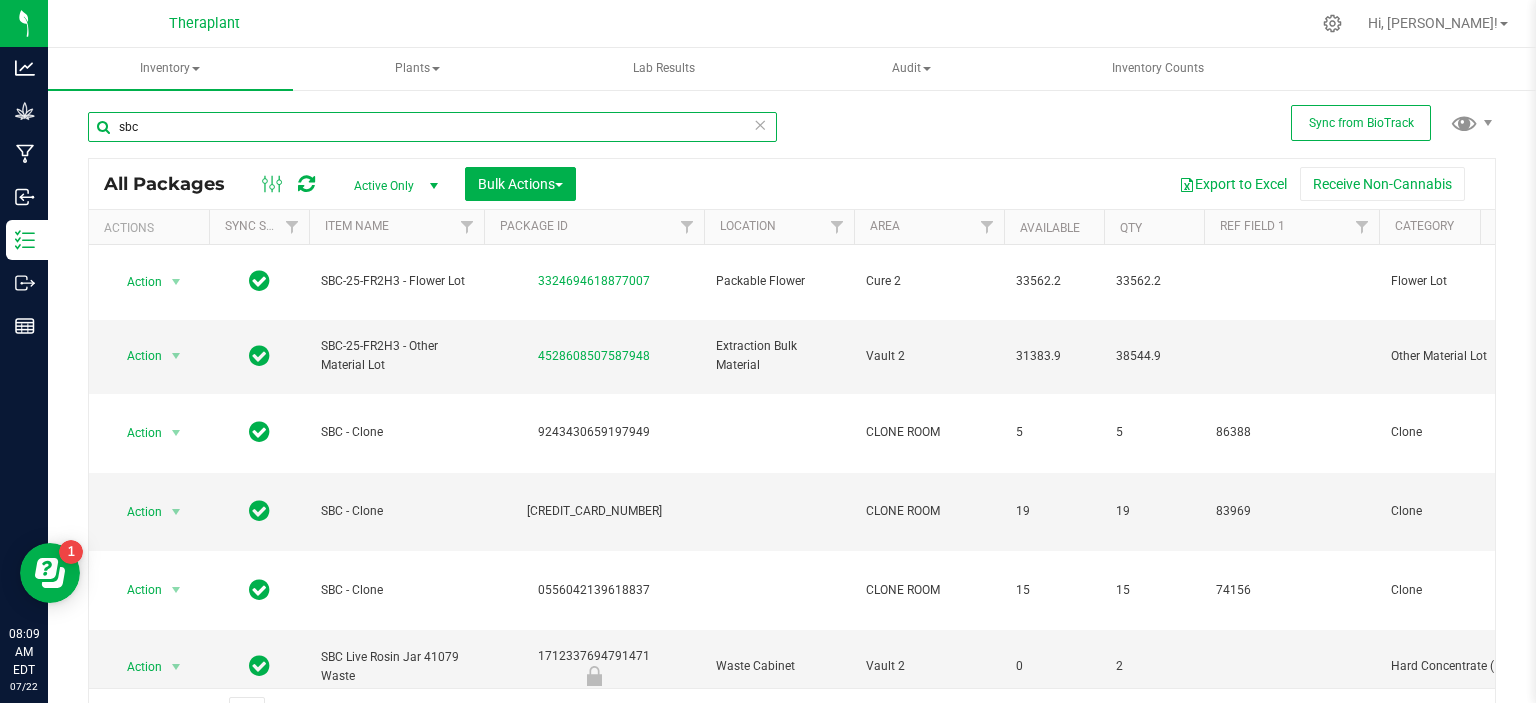 click on "sbc" at bounding box center (432, 127) 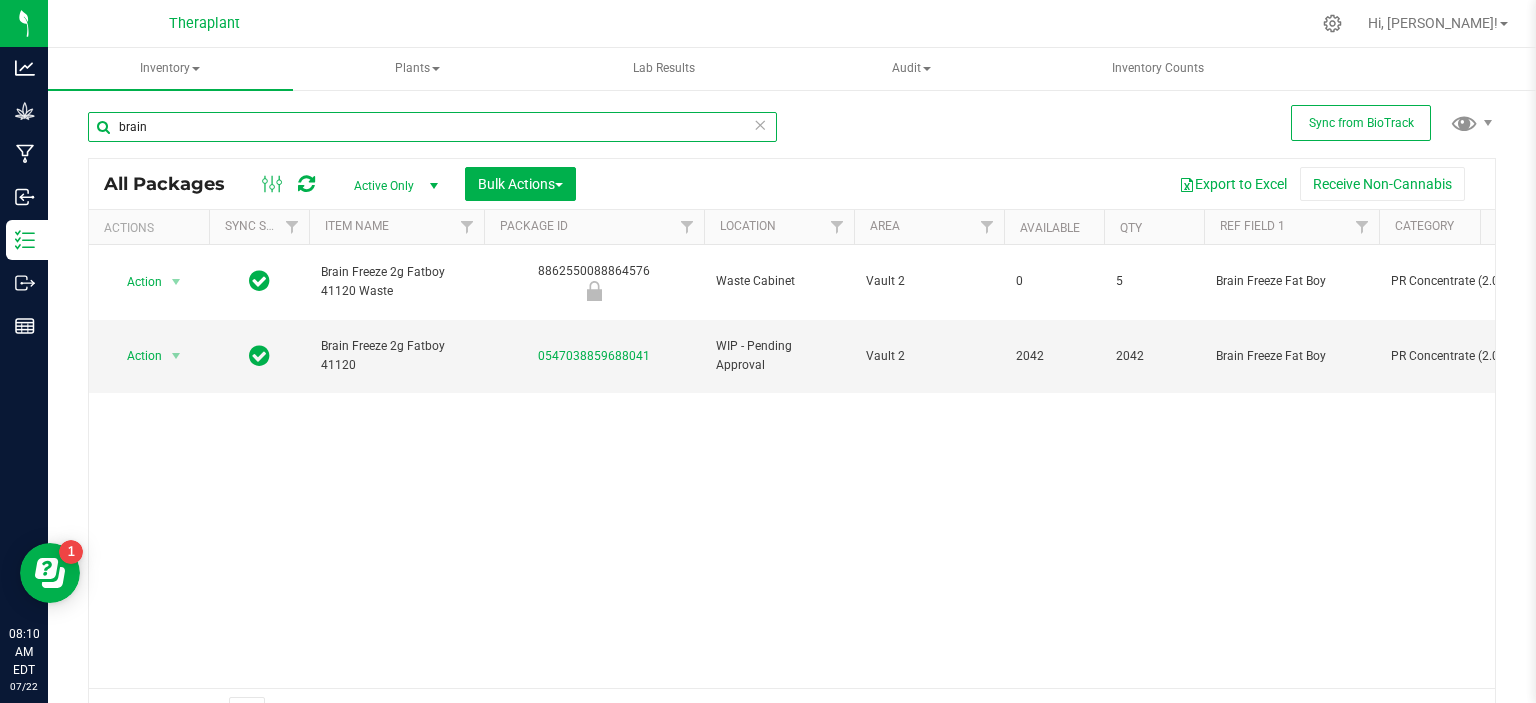 type on "brain" 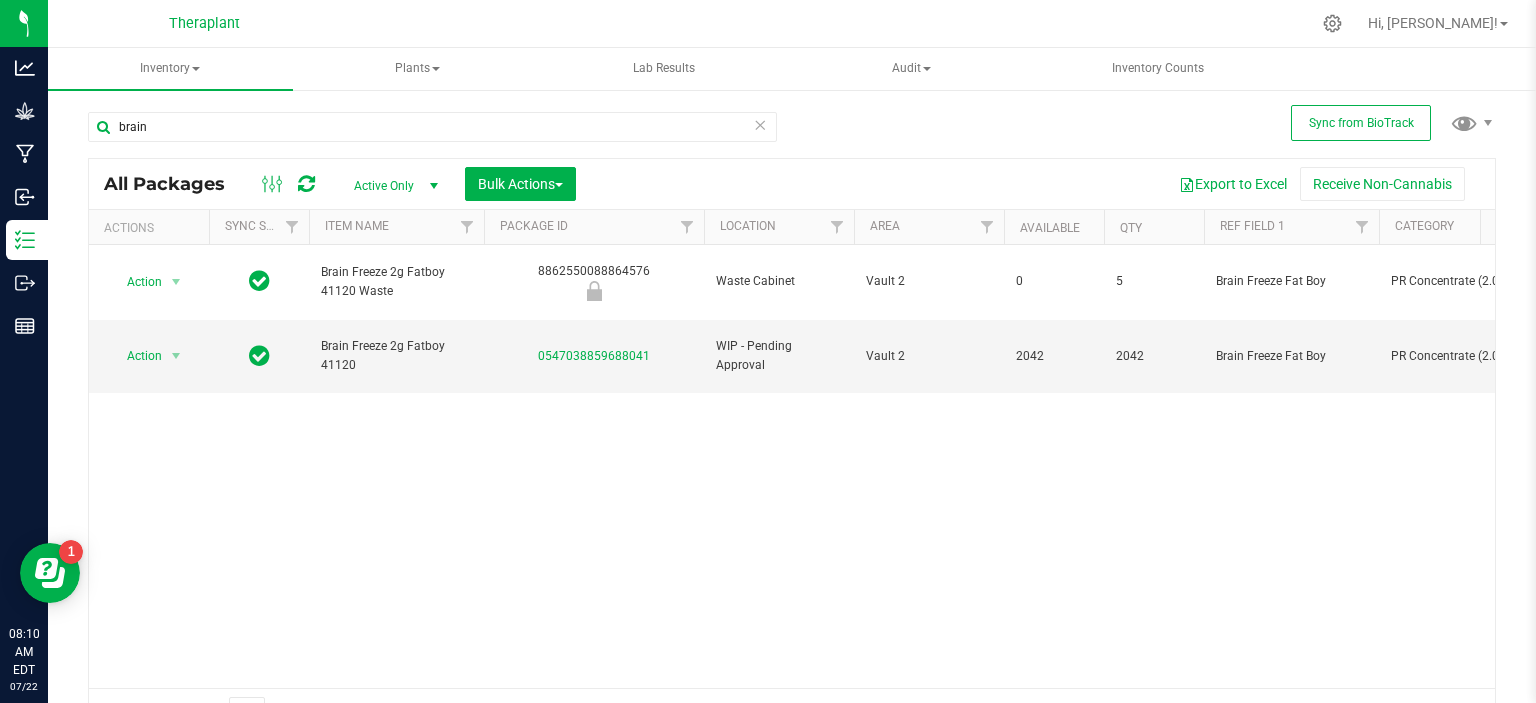 click at bounding box center [760, 124] 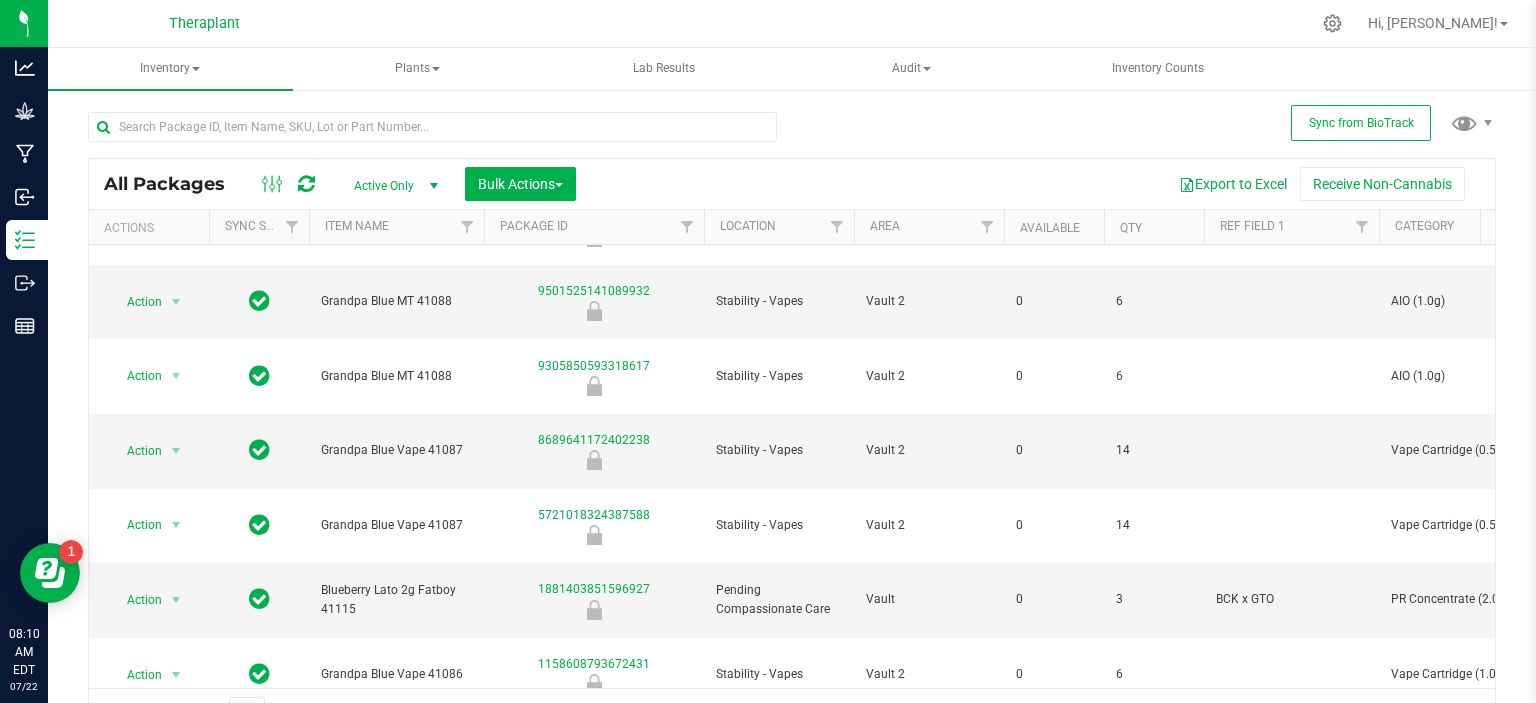 scroll, scrollTop: 737, scrollLeft: 0, axis: vertical 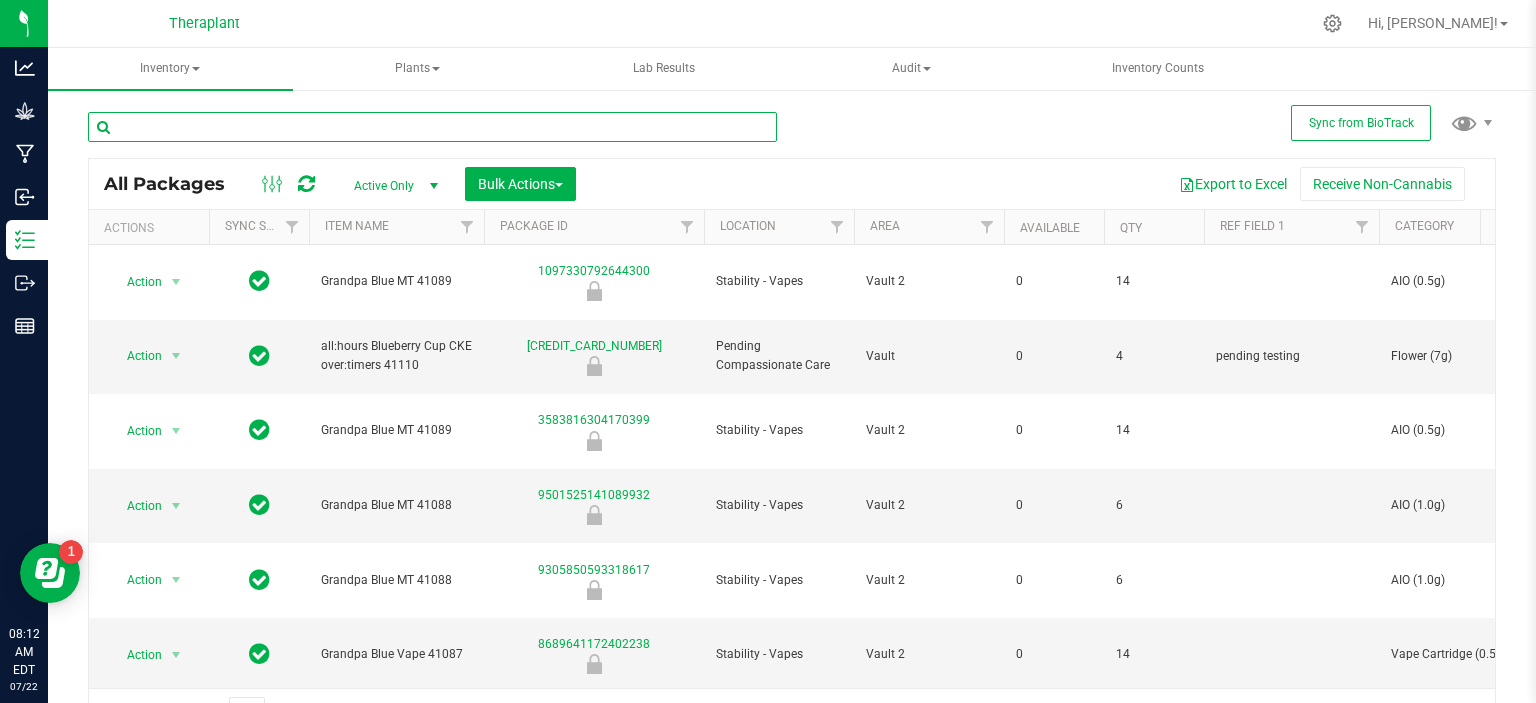 click at bounding box center [432, 127] 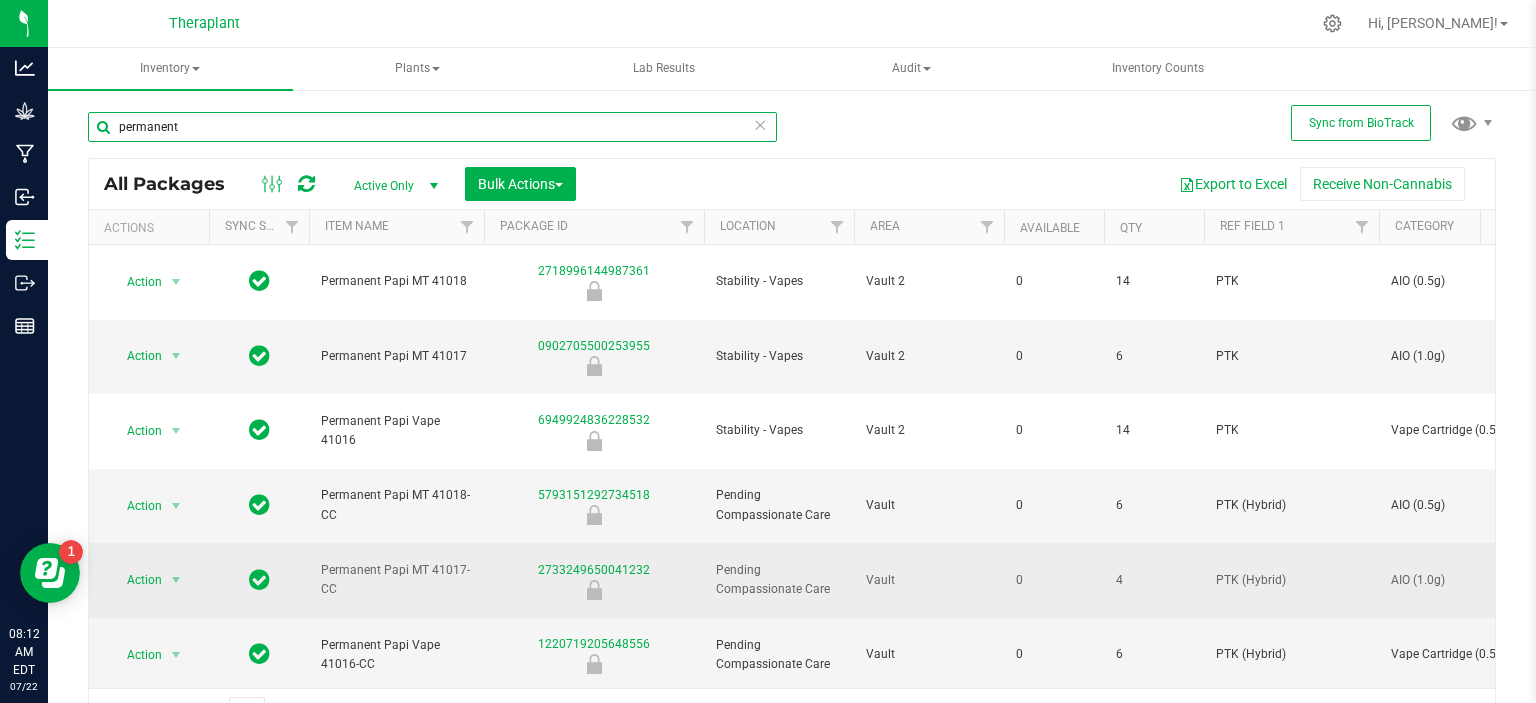 scroll, scrollTop: 32, scrollLeft: 0, axis: vertical 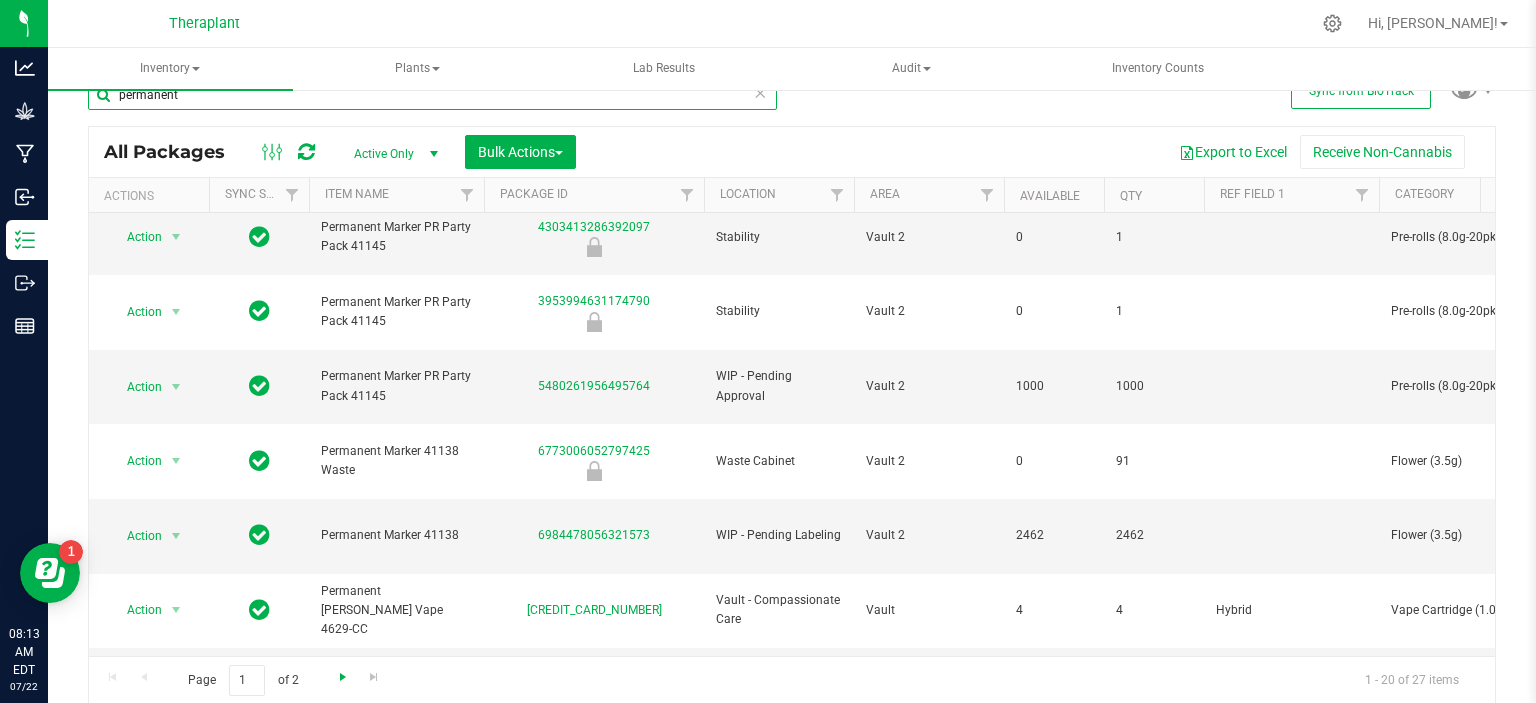 type on "permanent" 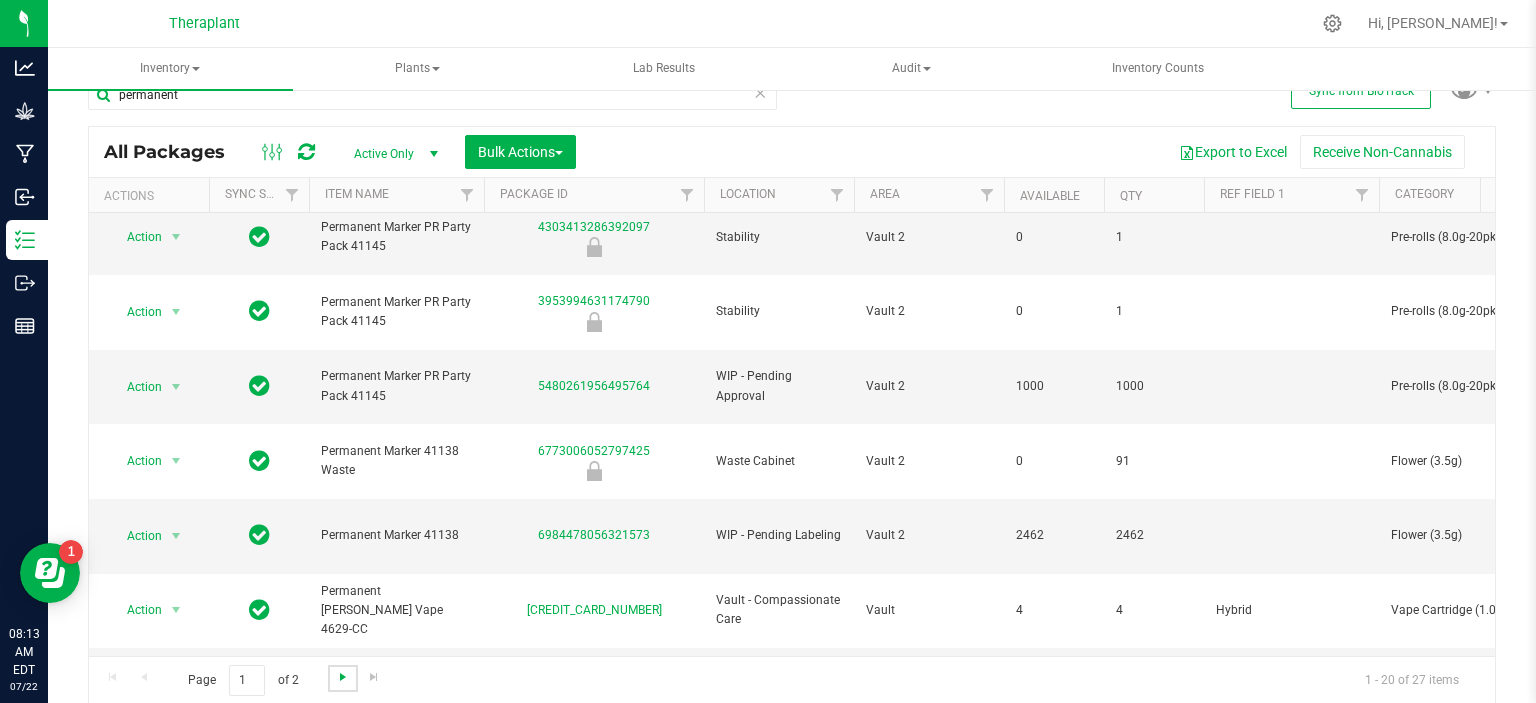 click at bounding box center [343, 677] 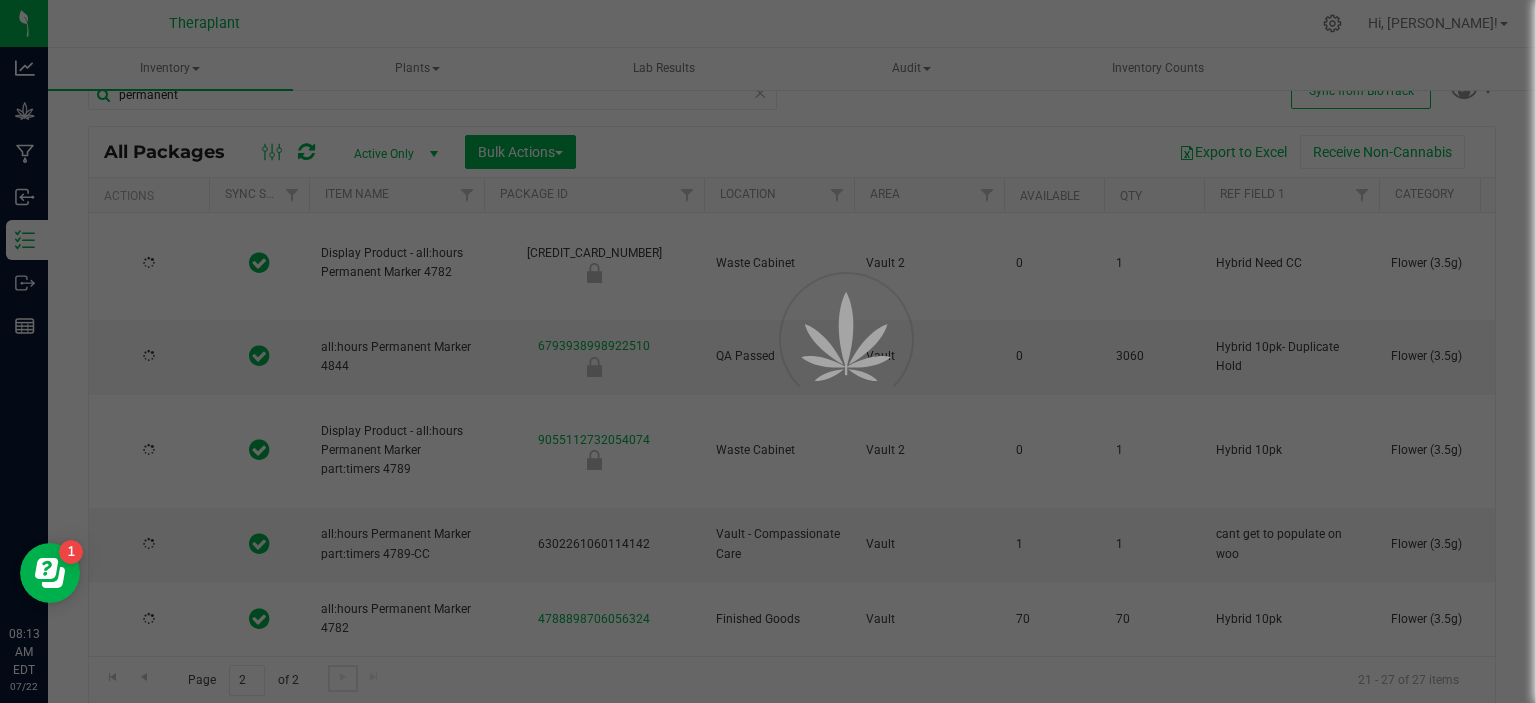 type on "2025-12-12" 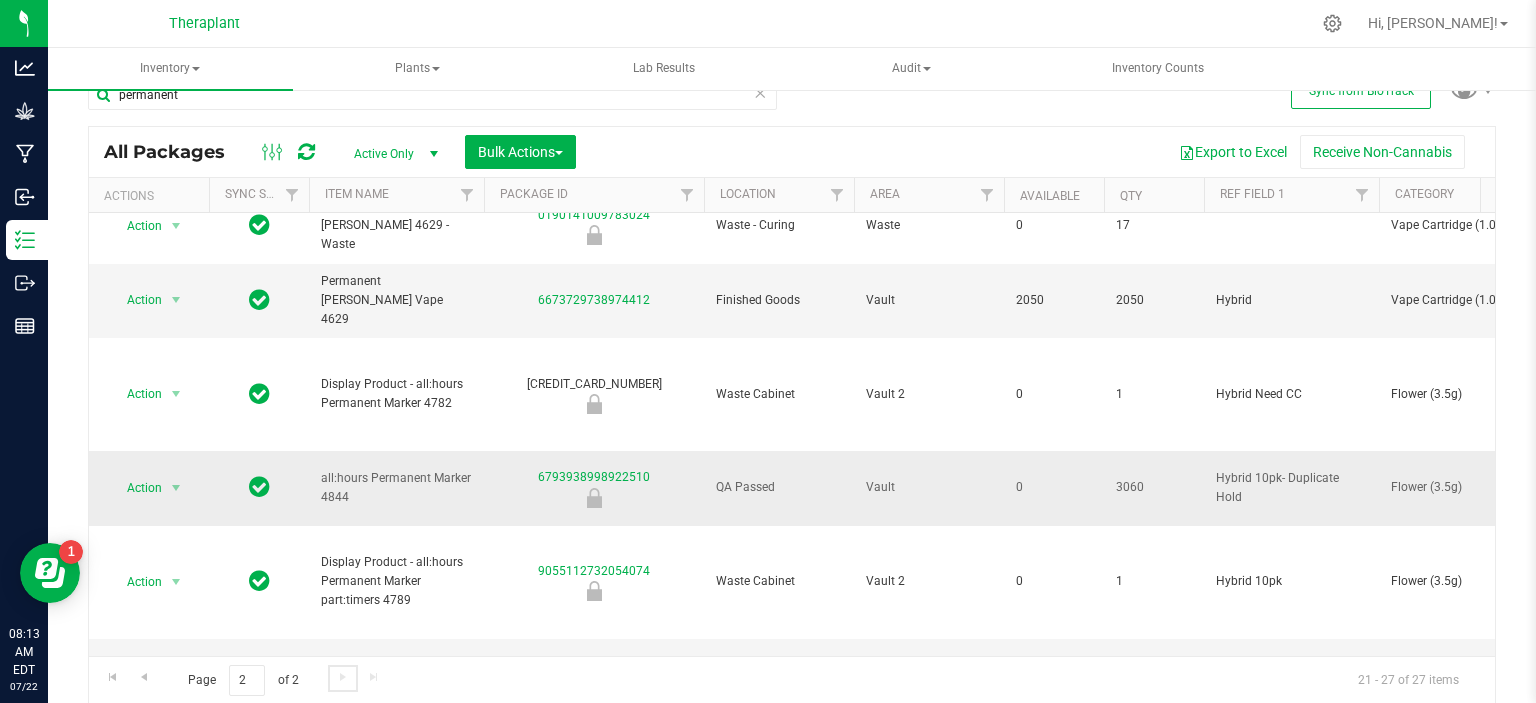 scroll, scrollTop: 36, scrollLeft: 0, axis: vertical 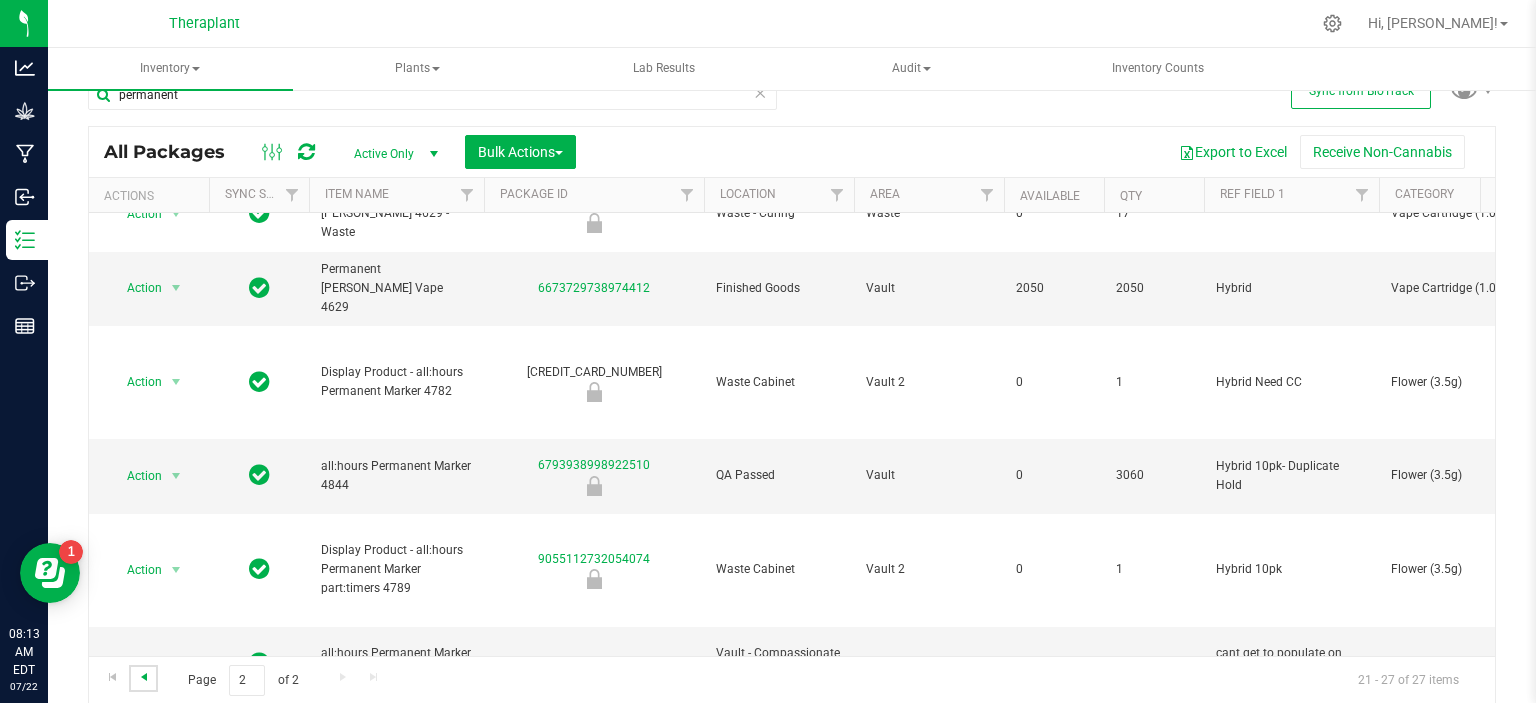 click at bounding box center (144, 677) 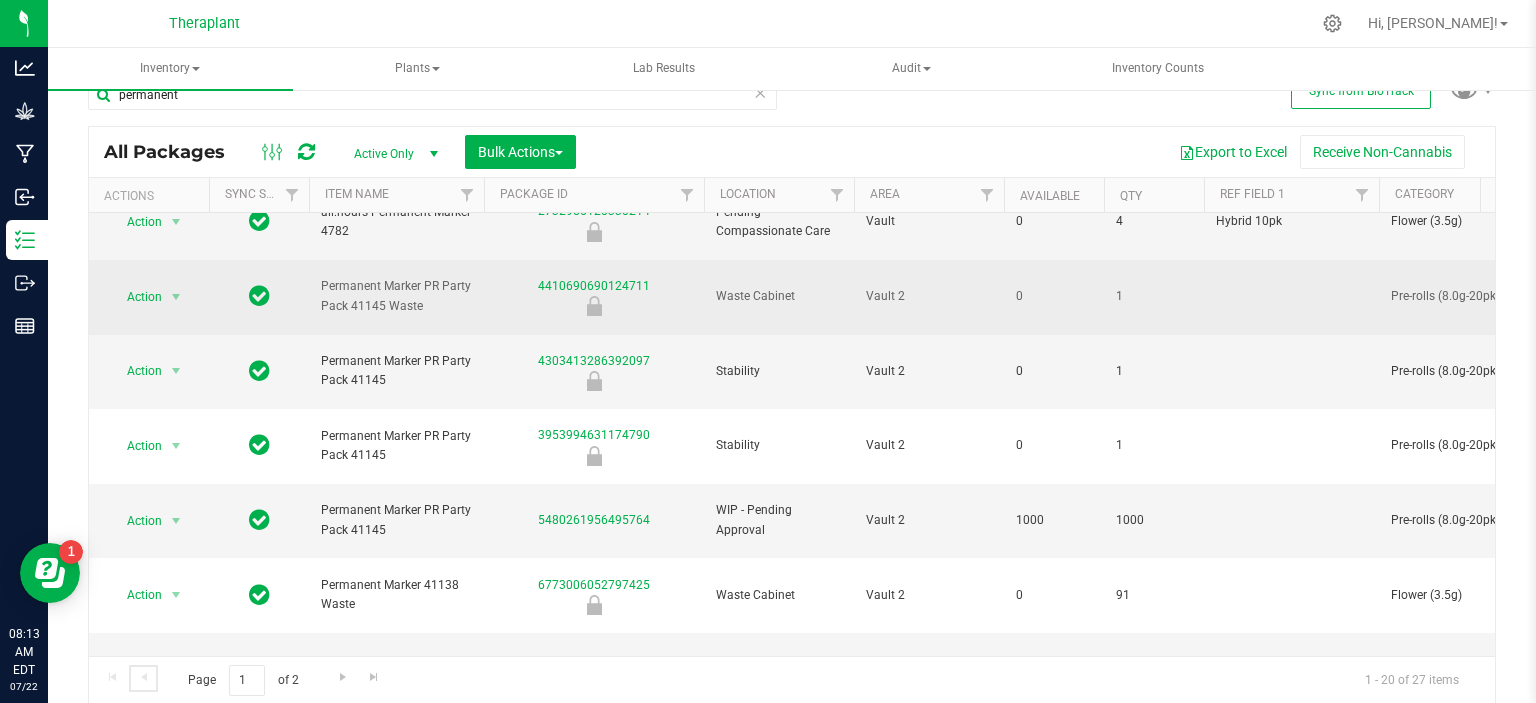 scroll, scrollTop: 600, scrollLeft: 0, axis: vertical 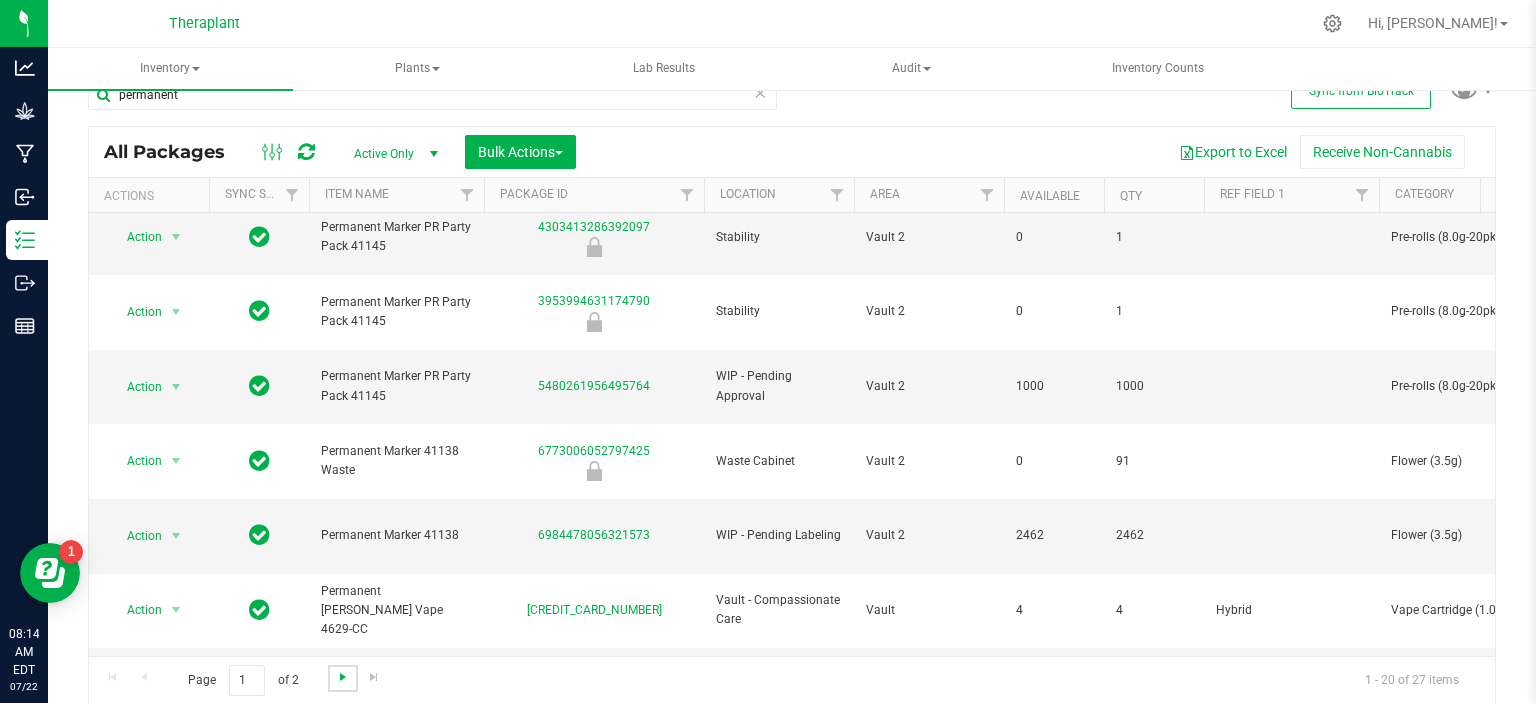 click at bounding box center (343, 677) 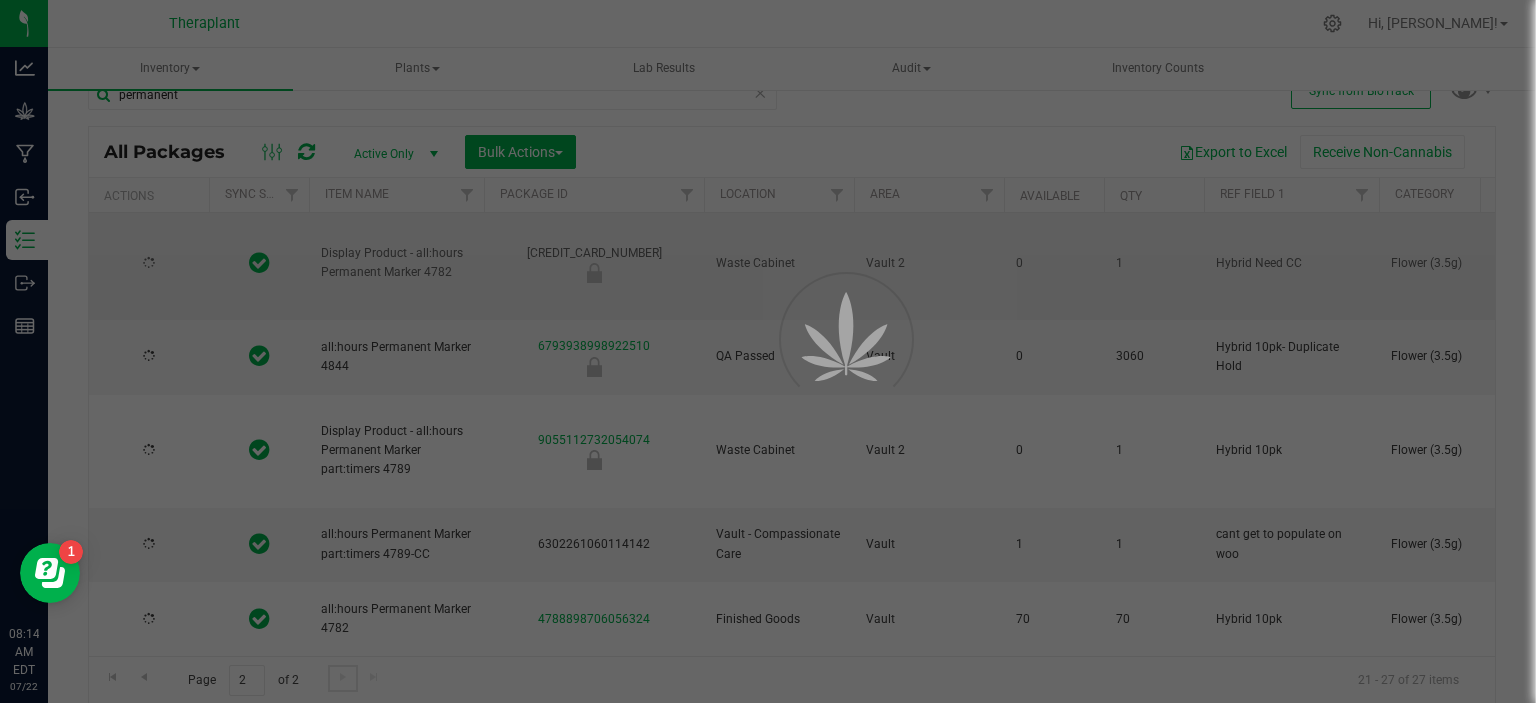 scroll, scrollTop: 0, scrollLeft: 0, axis: both 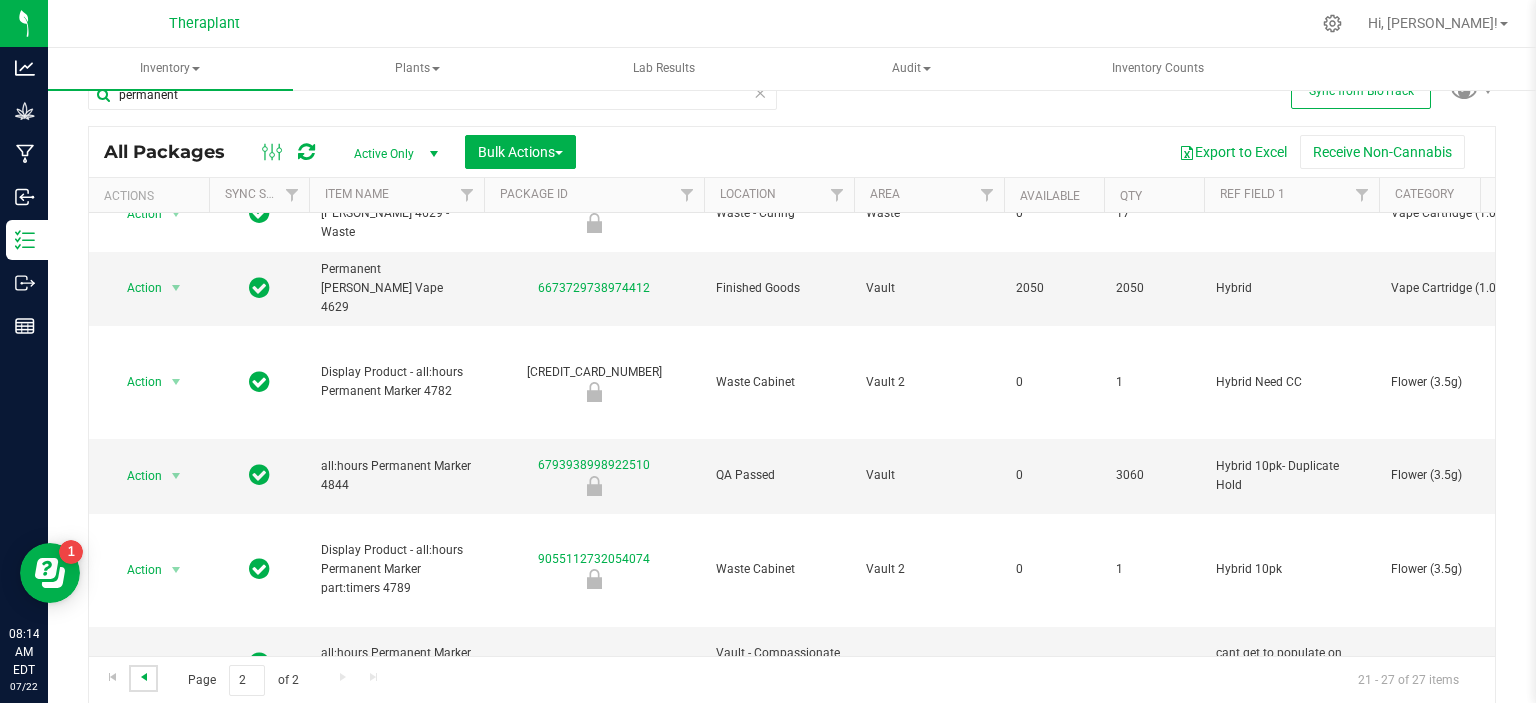 click at bounding box center (144, 677) 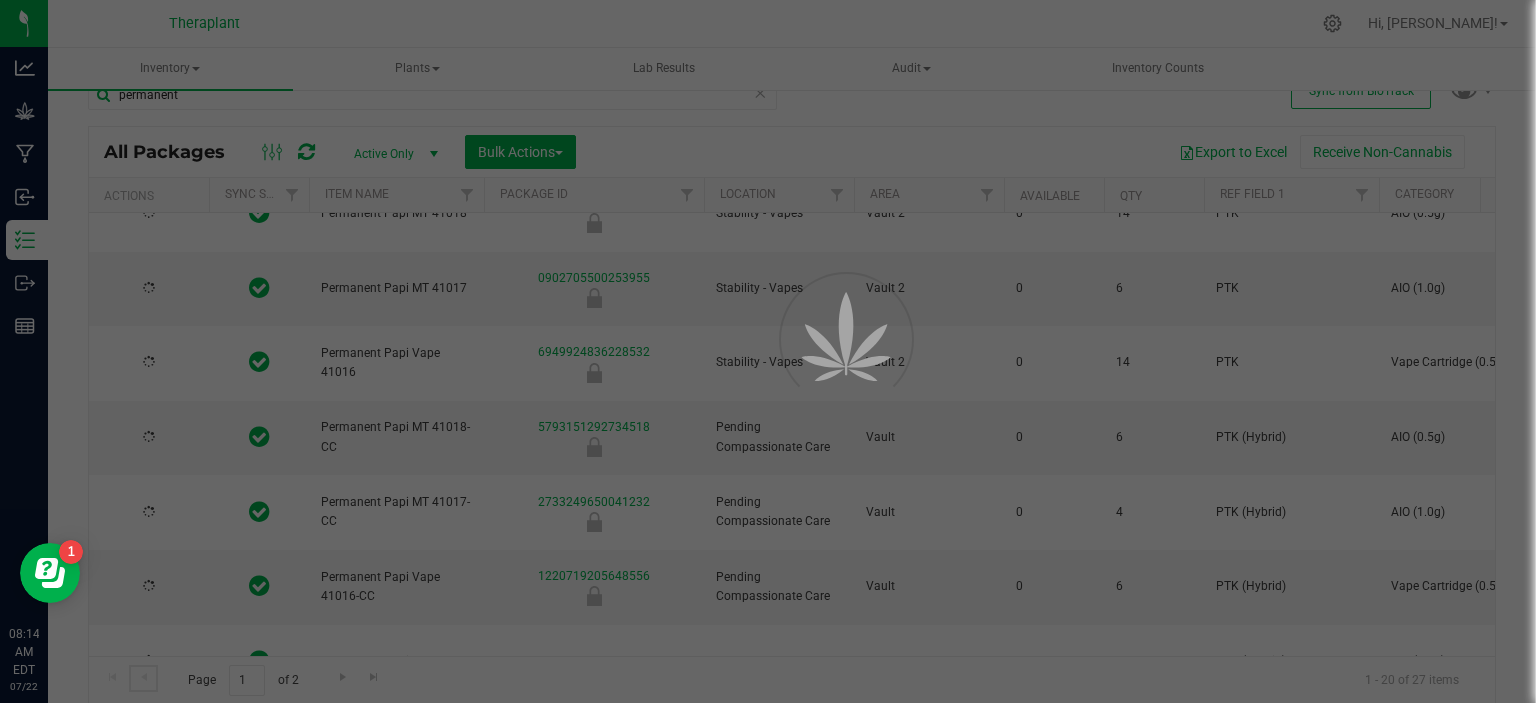 type on "[DATE]" 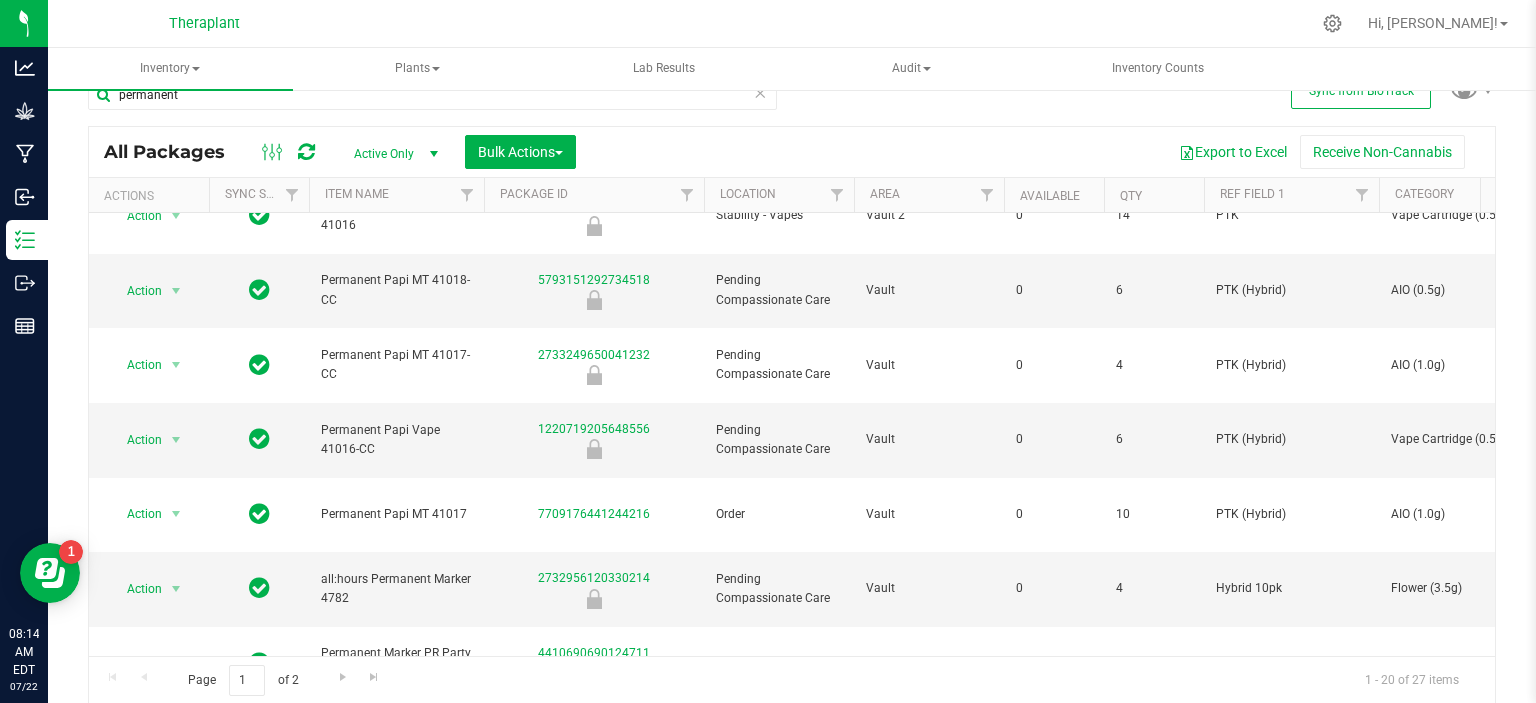 scroll, scrollTop: 0, scrollLeft: 0, axis: both 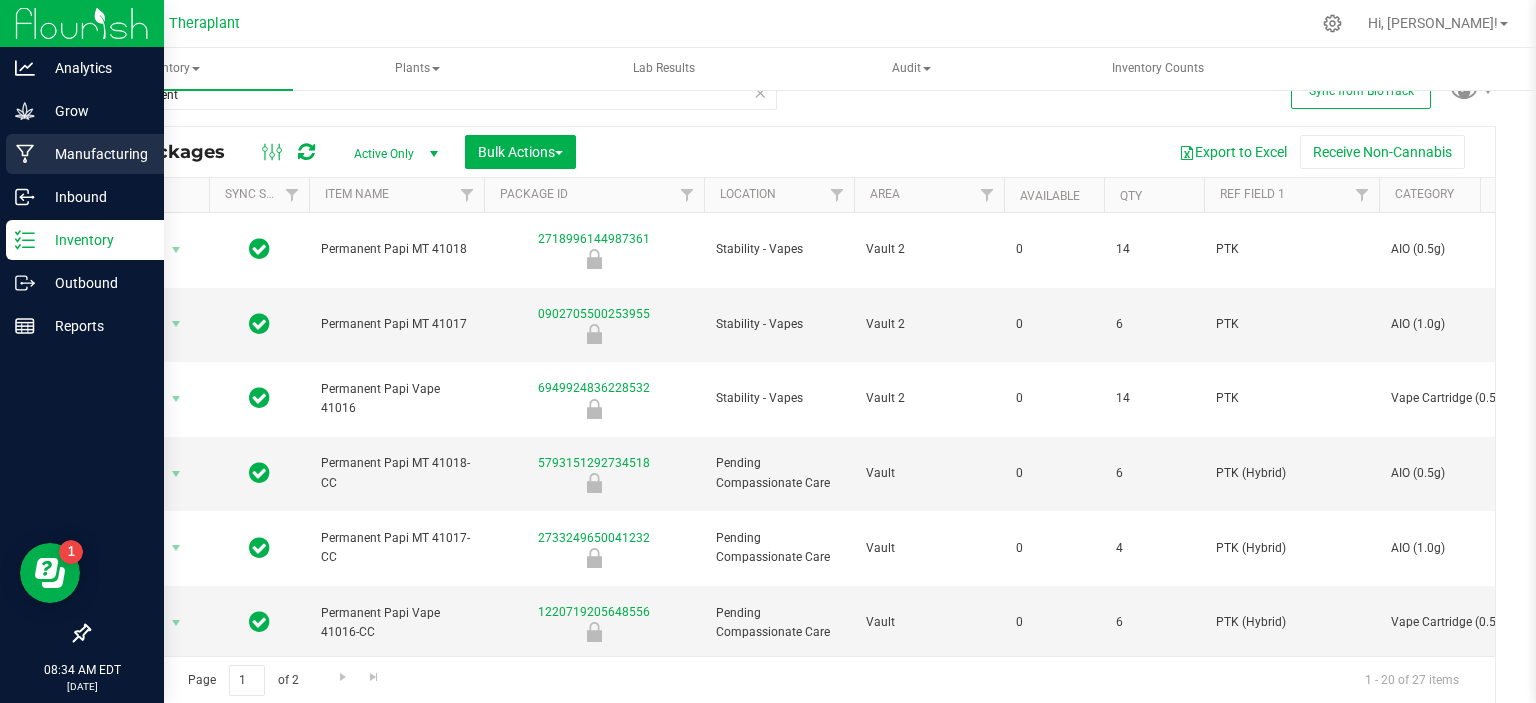 click on "Manufacturing" at bounding box center [95, 154] 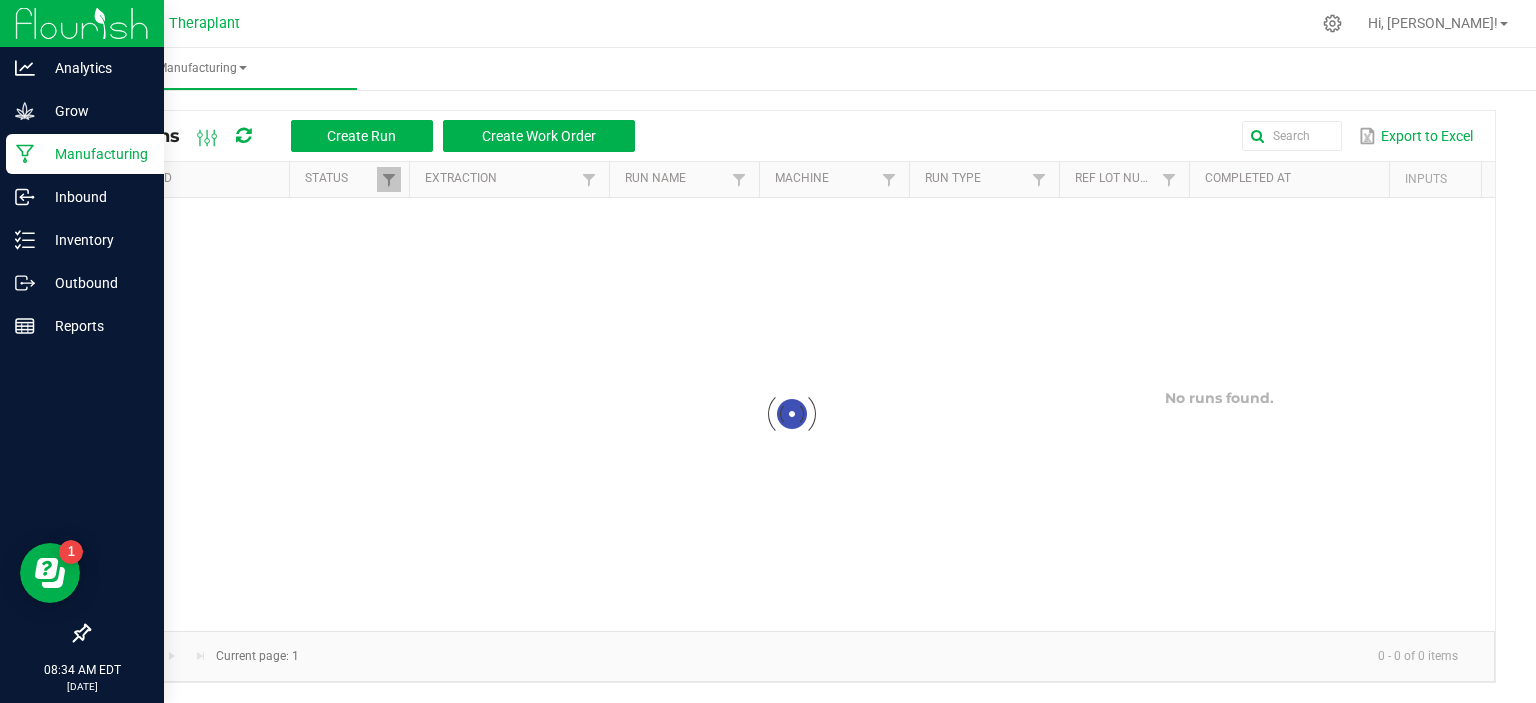 scroll, scrollTop: 0, scrollLeft: 0, axis: both 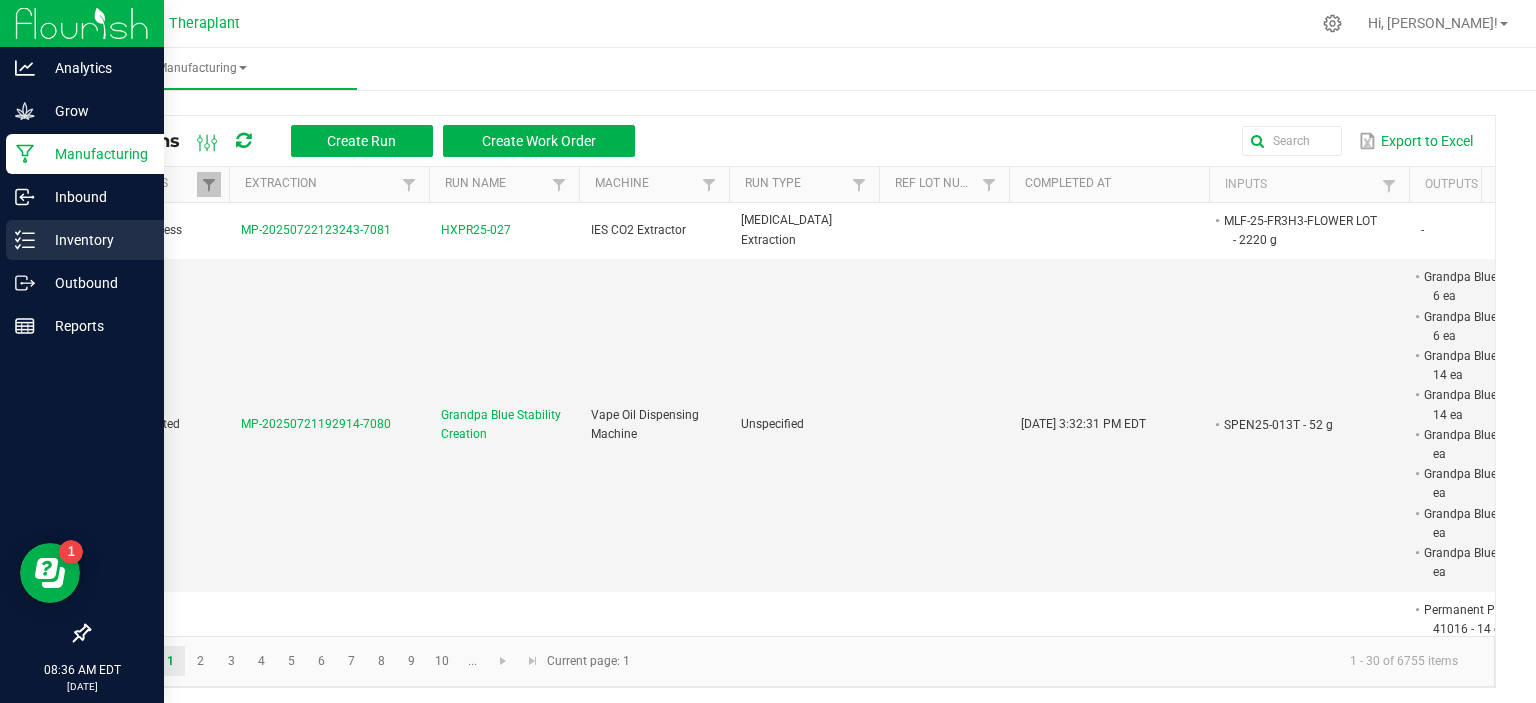 click on "Inventory" at bounding box center (95, 240) 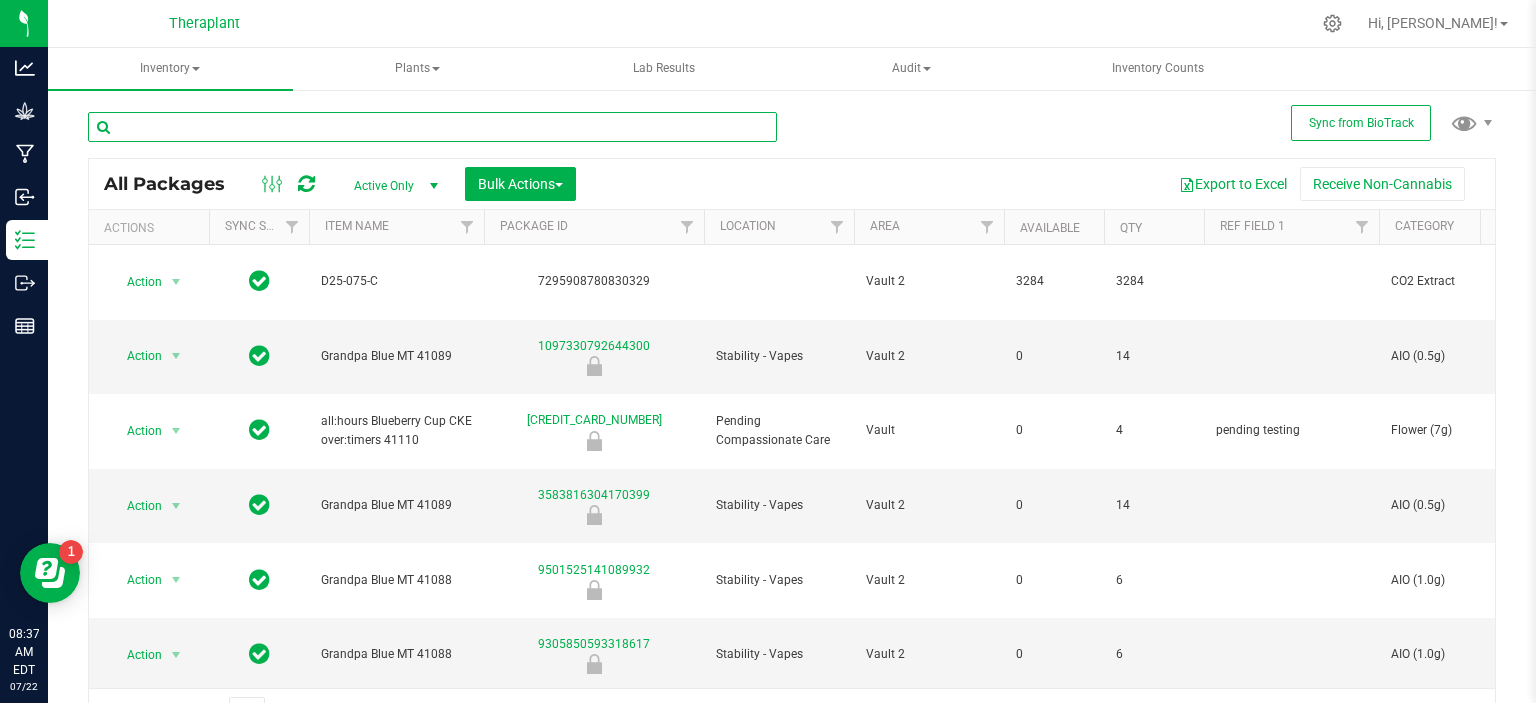 click at bounding box center [432, 127] 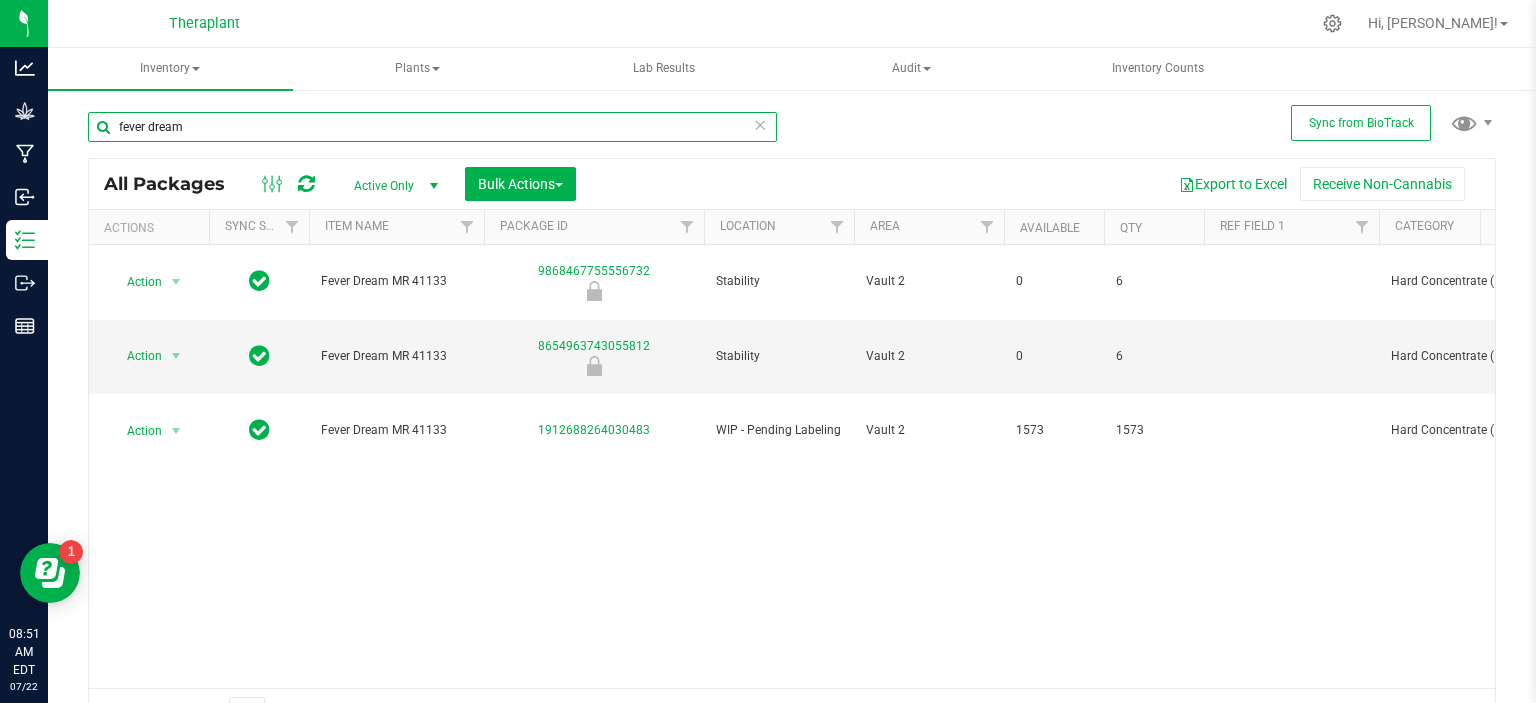click on "fever dream" at bounding box center (432, 127) 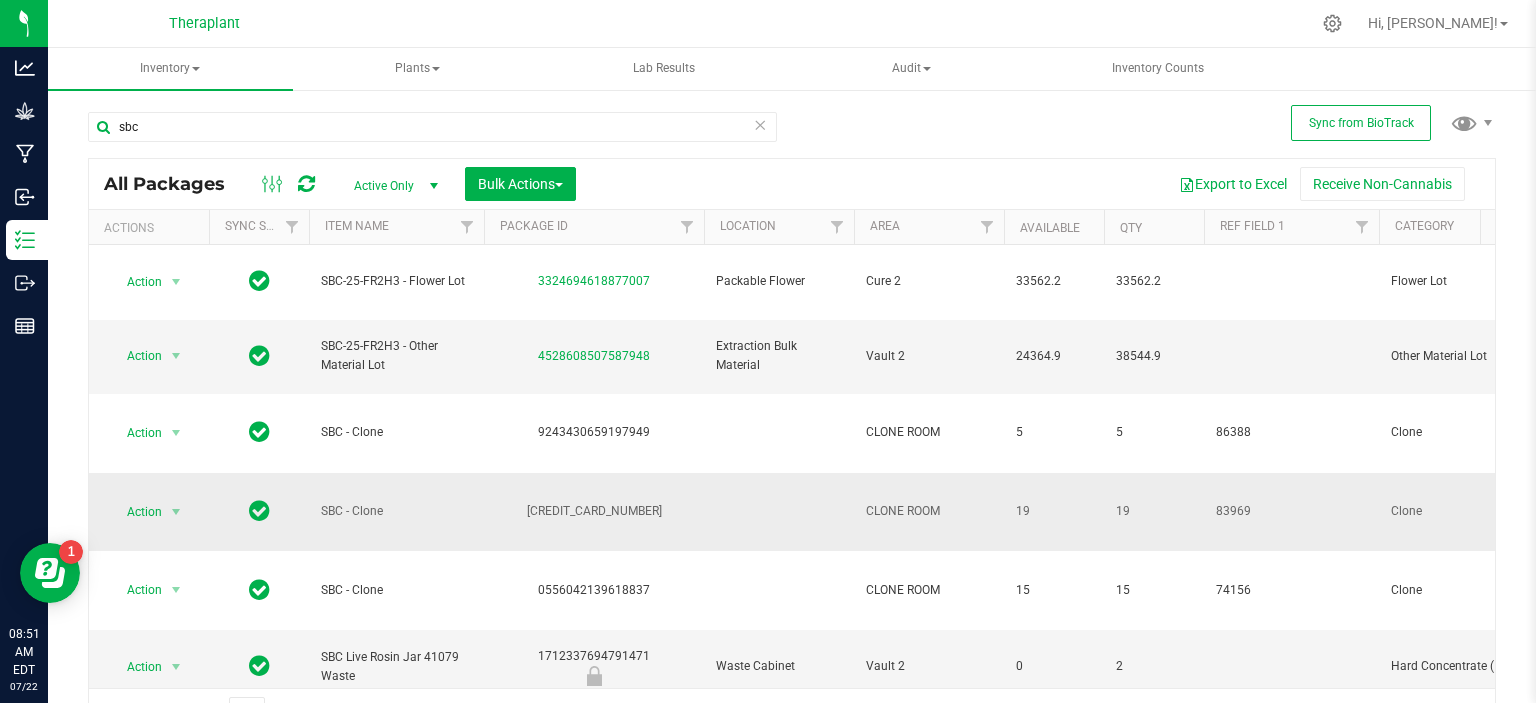 scroll, scrollTop: 32, scrollLeft: 0, axis: vertical 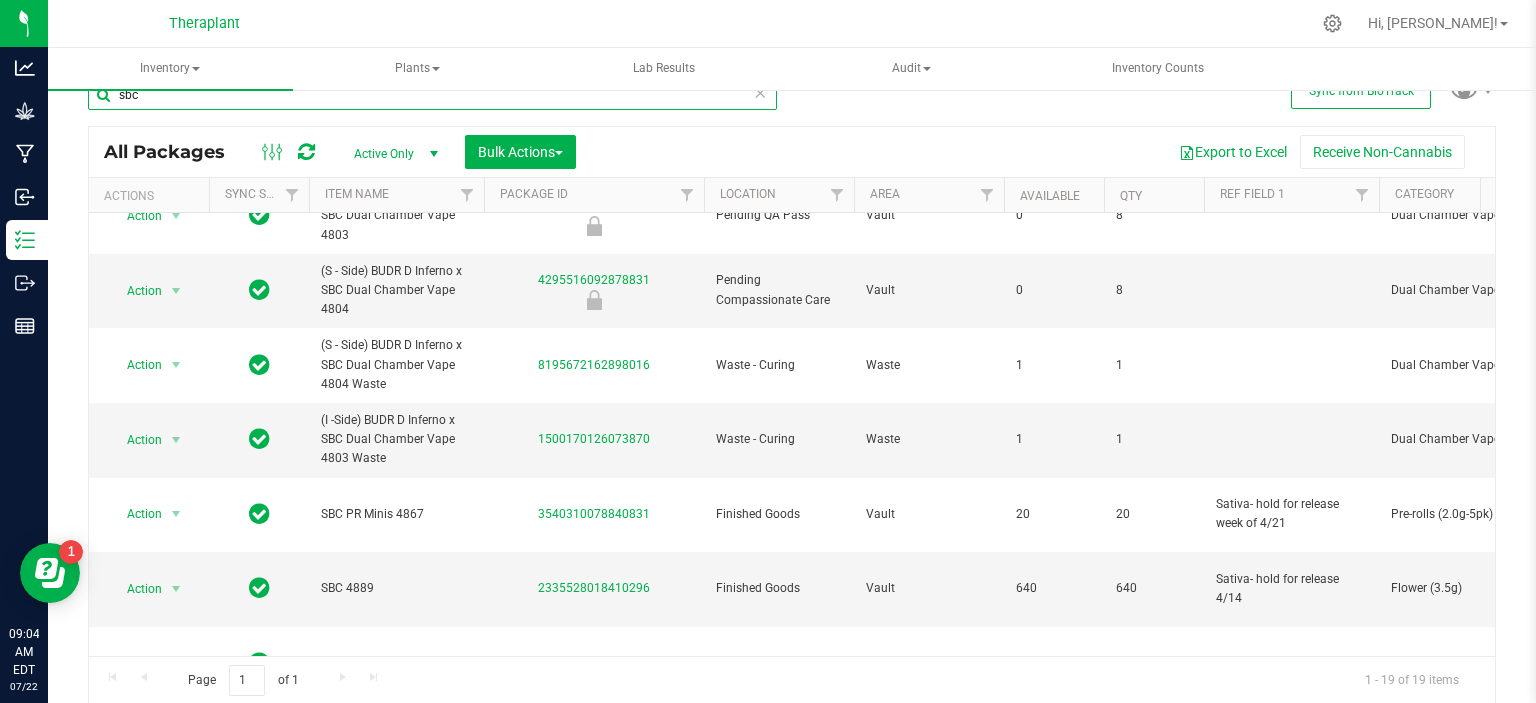 click on "sbc" at bounding box center [432, 95] 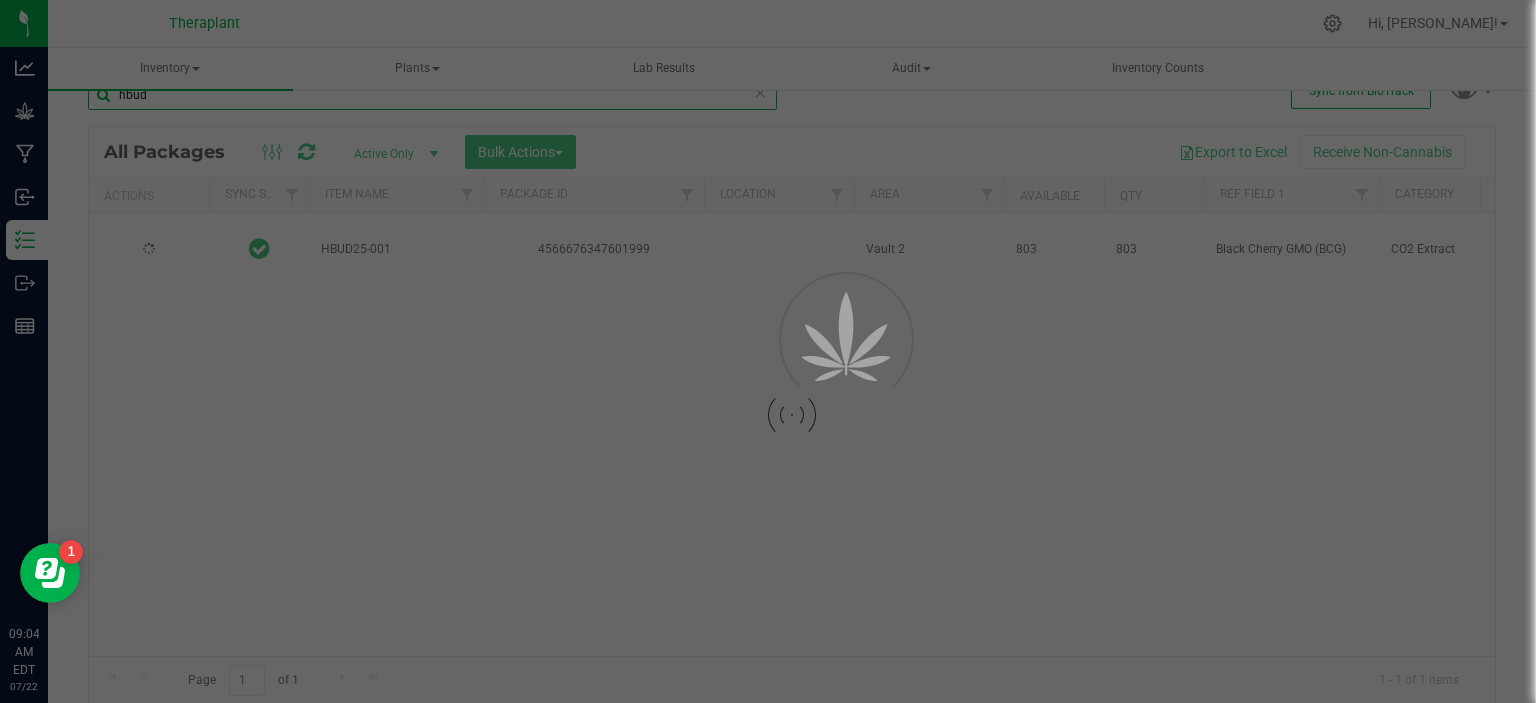 scroll, scrollTop: 0, scrollLeft: 0, axis: both 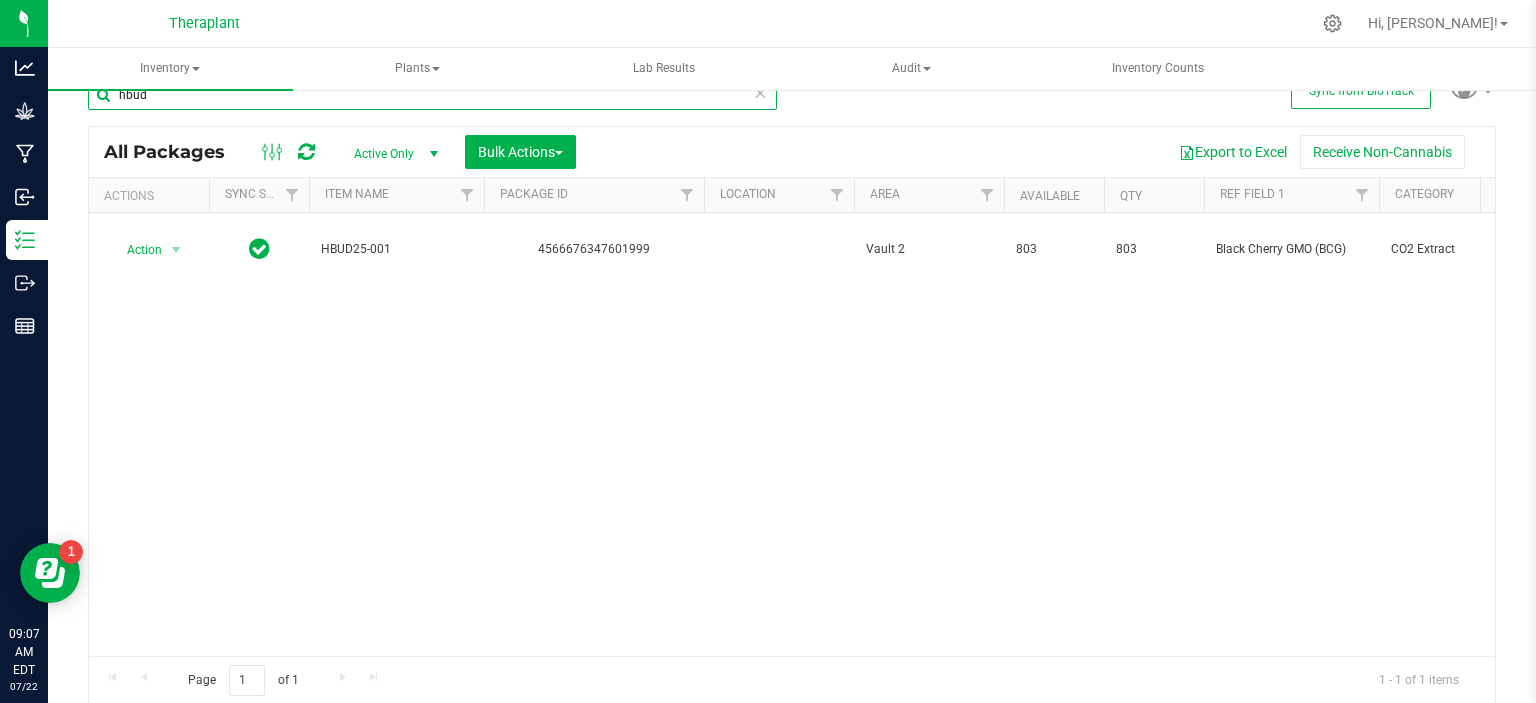 click on "hbud" at bounding box center [432, 95] 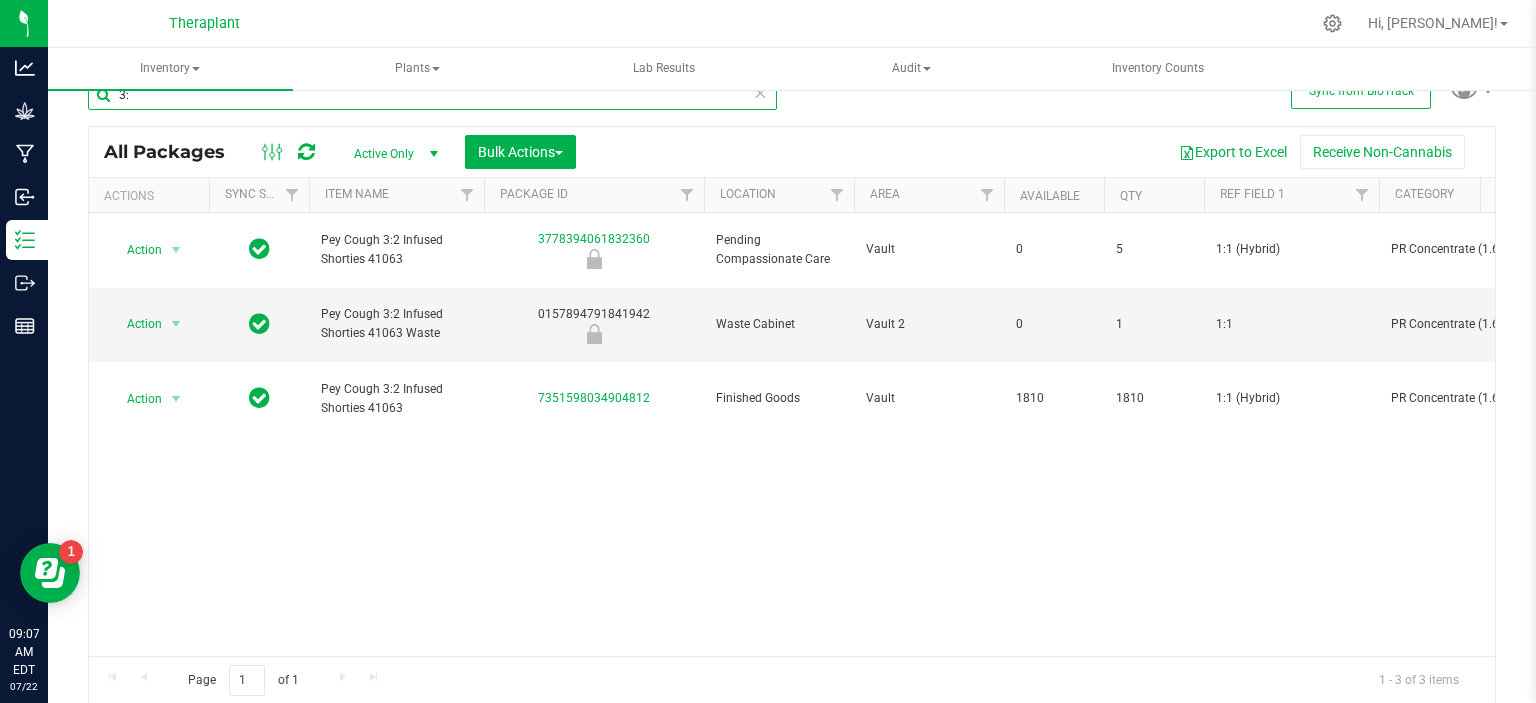 type on "3" 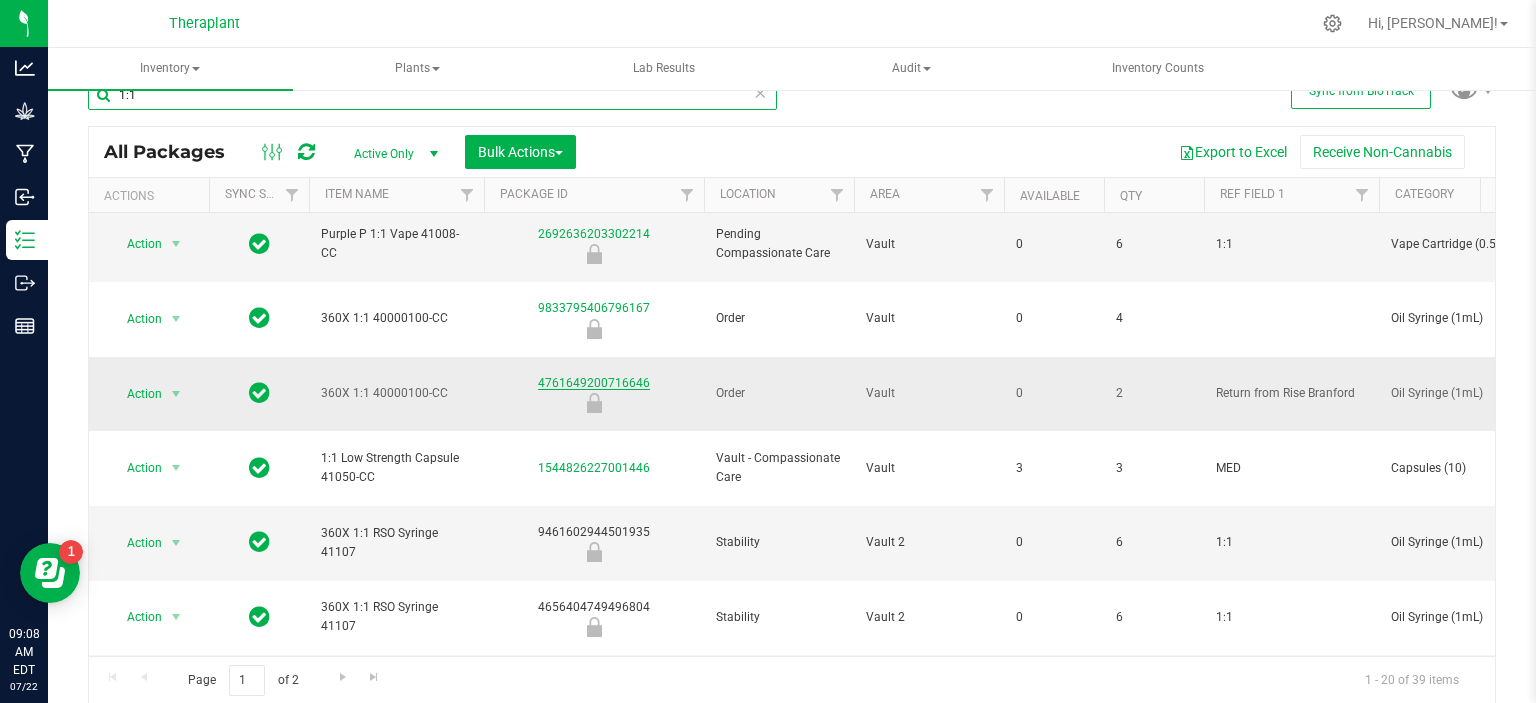 scroll, scrollTop: 0, scrollLeft: 0, axis: both 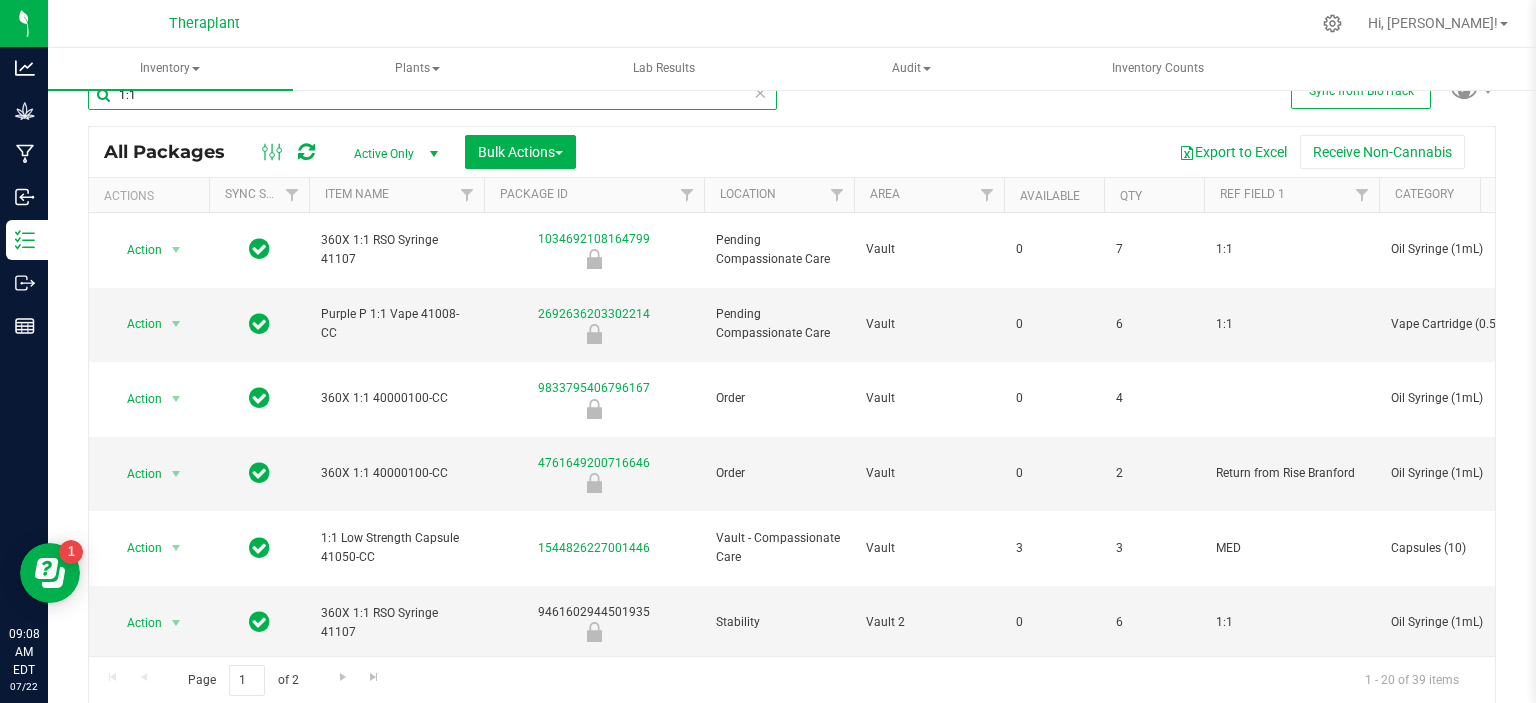 type on "1:1" 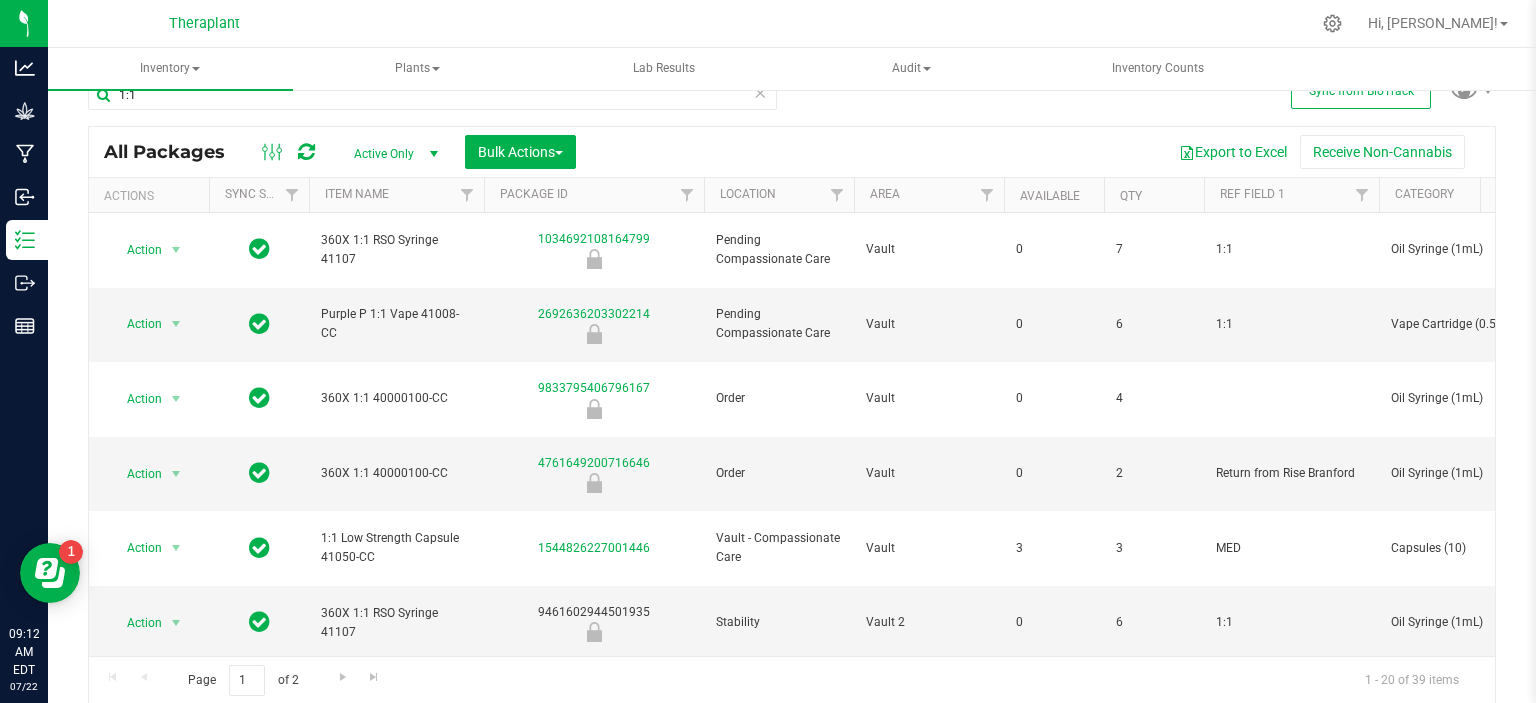 click at bounding box center (760, 92) 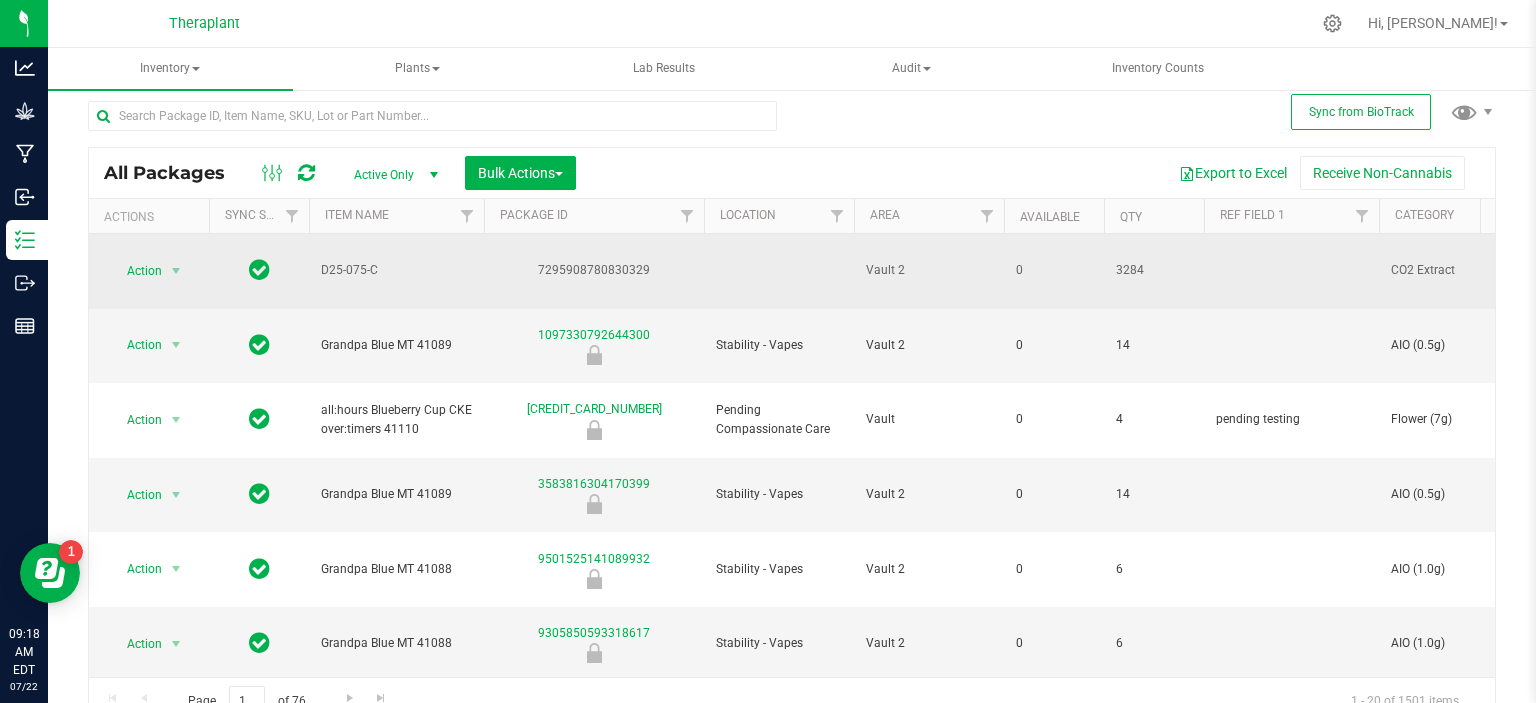 scroll, scrollTop: 0, scrollLeft: 0, axis: both 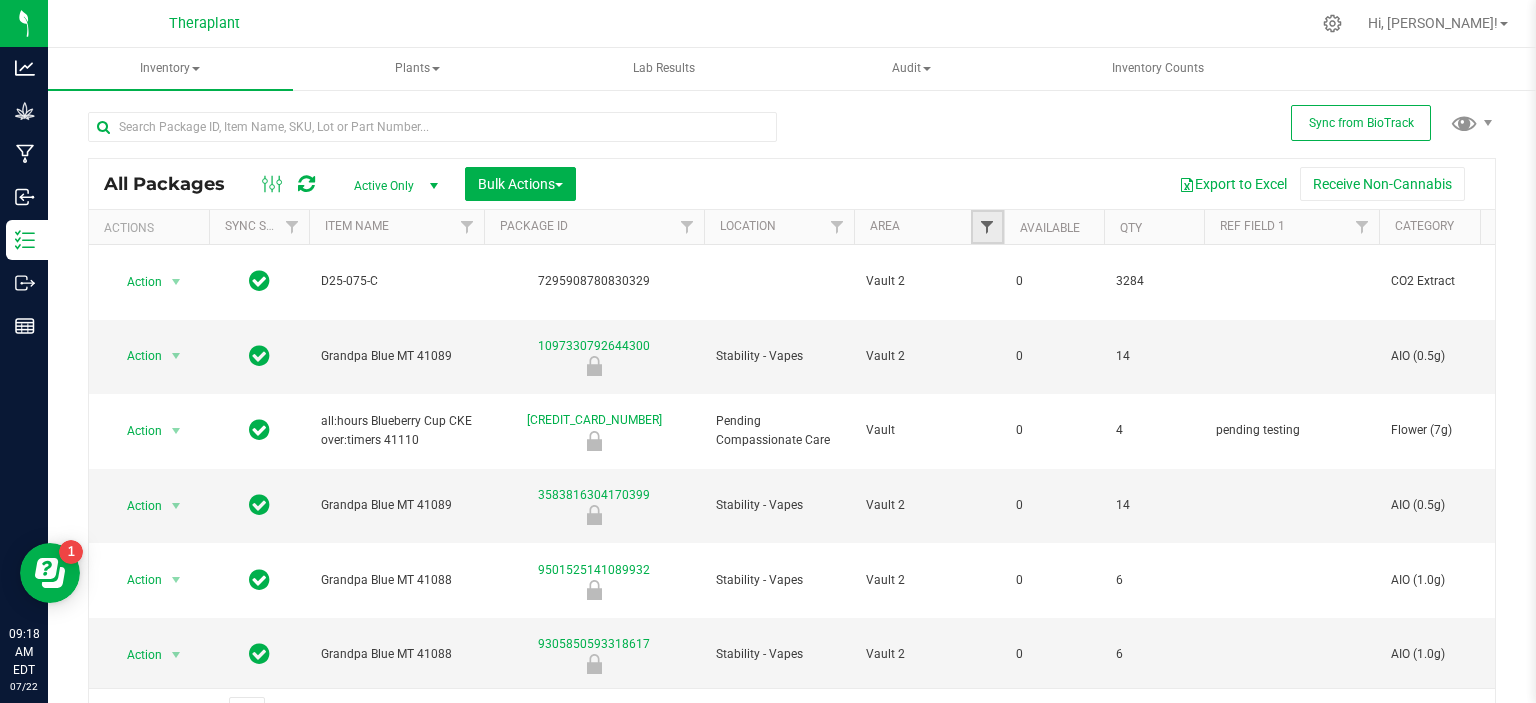 click at bounding box center (987, 227) 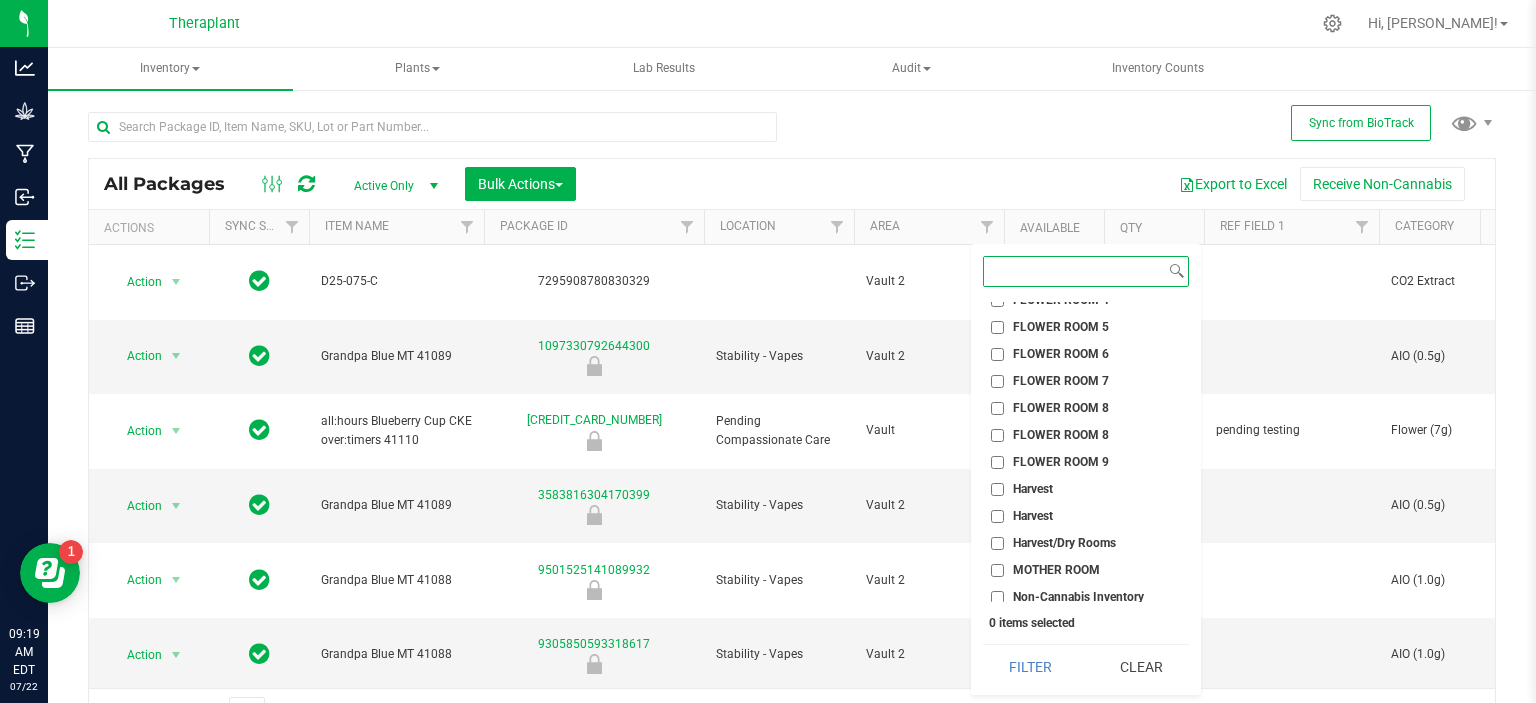 scroll, scrollTop: 800, scrollLeft: 0, axis: vertical 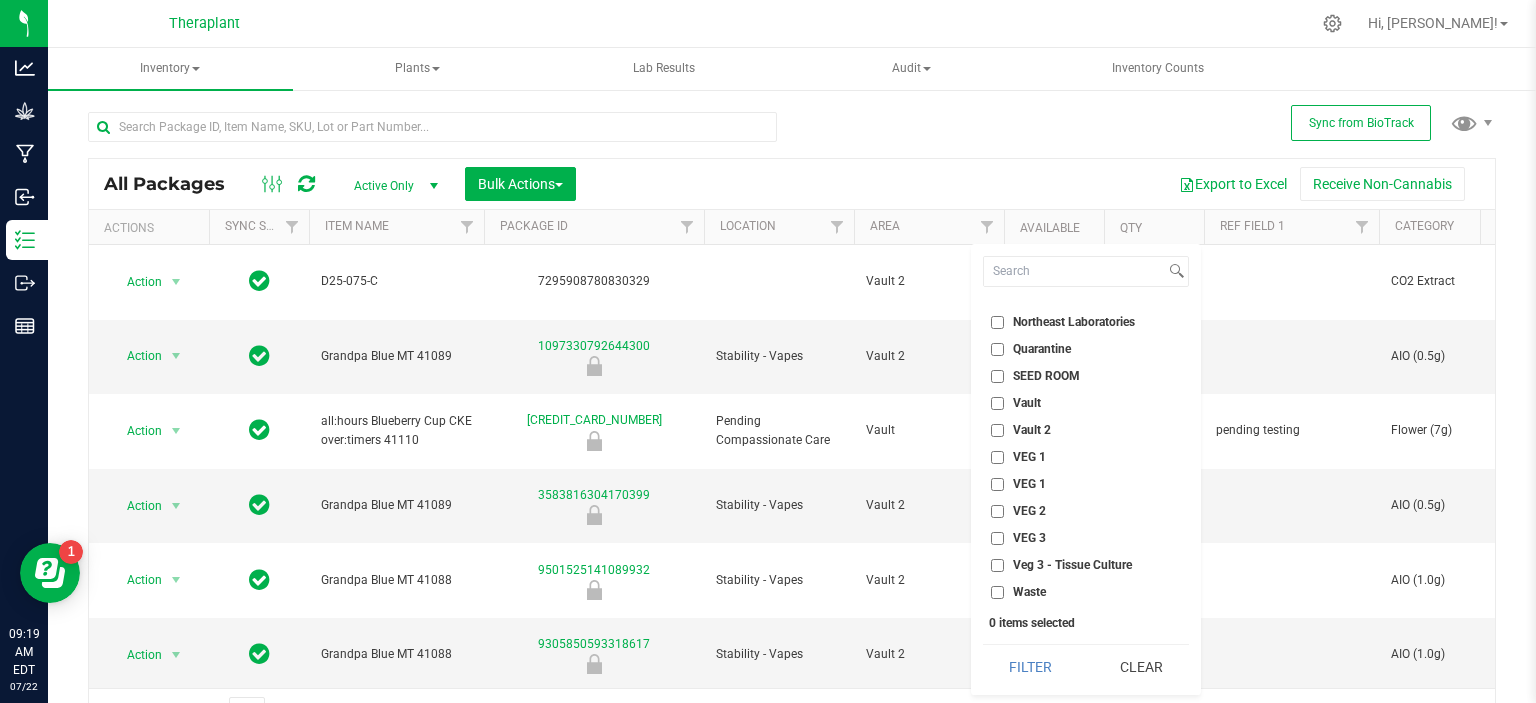 click on "Select All Audit Bulk Inventory CLONE ROOM Cultivation Cure Cure 1 Cure 2 Curing - Proc. Curing - Proc. DRY ROOM 1 DRY ROOM 2 DRY ROOM 3 Extract FLOWER ROOM 1 FLOWER ROOM 2 FLOWER ROOM 3 FLOWER ROOM 4 FLOWER ROOM 5 FLOWER ROOM 6 FLOWER ROOM 7 FLOWER ROOM 8 FLOWER ROOM 8 FLOWER ROOM 9 Harvest Harvest Harvest/Dry Rooms MOTHER ROOM Non-Cannabis Inventory None Northeast Laboratories Quarantine SEED ROOM Vault  Vault 2 VEG 1 VEG 1 VEG 2 VEG 3 Veg 3 - Tissue Culture Waste" at bounding box center (1086, 452) 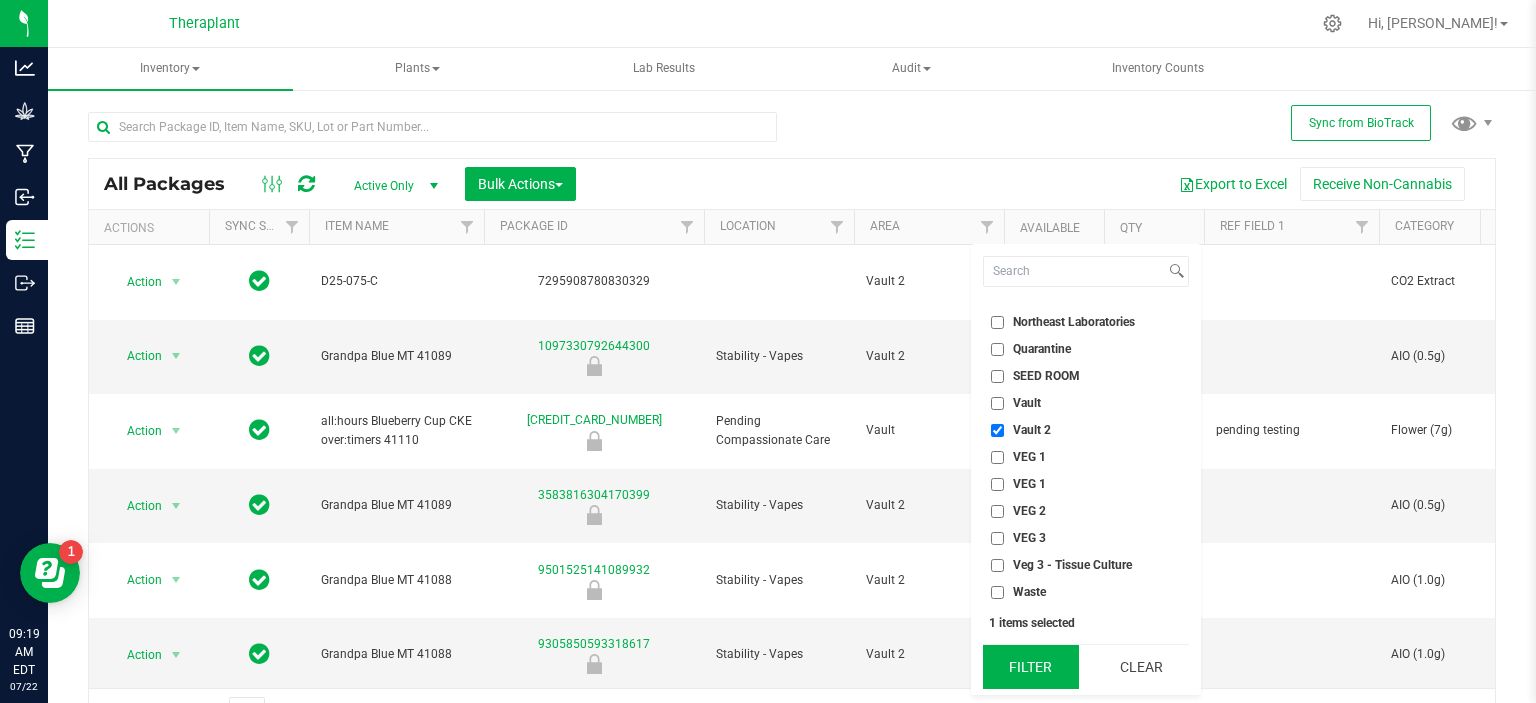 click on "Filter" at bounding box center (1031, 667) 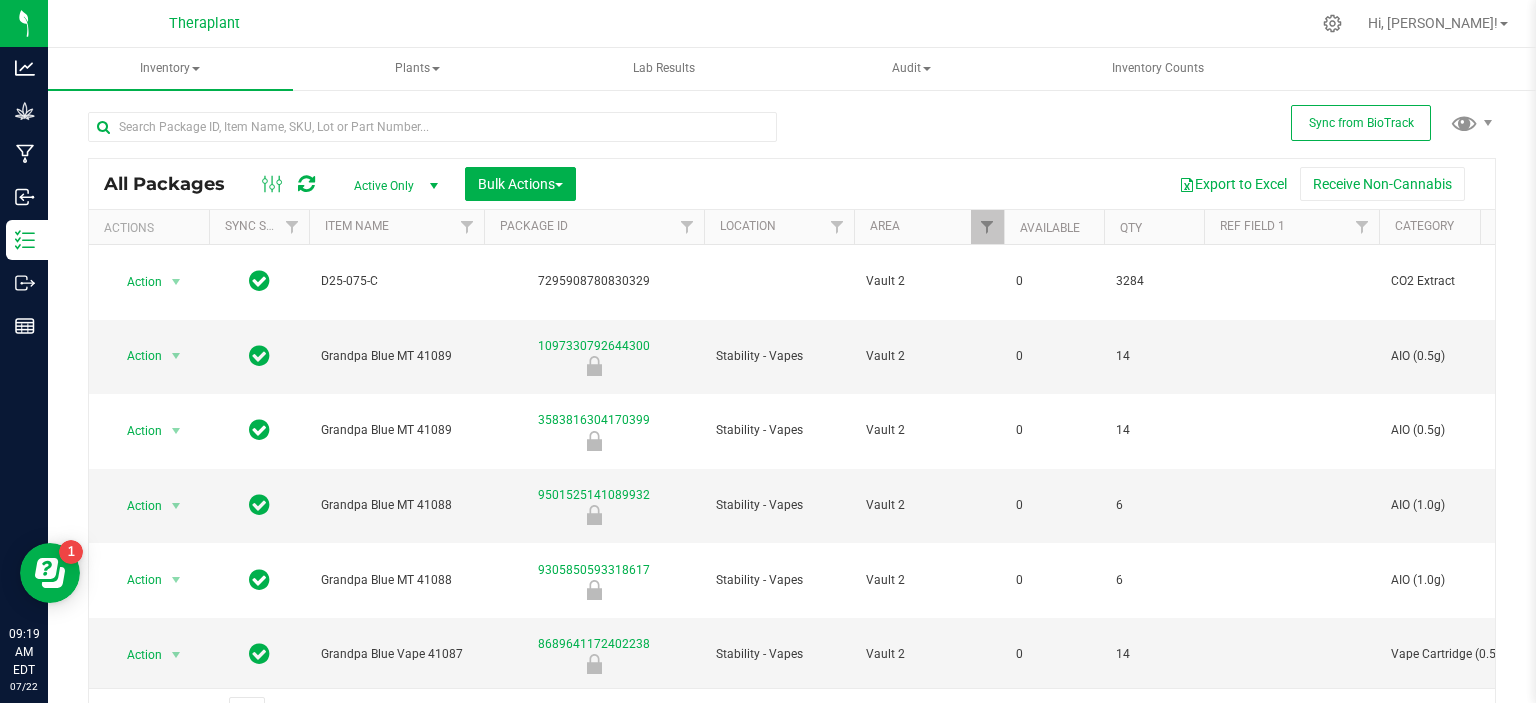 scroll, scrollTop: 0, scrollLeft: 159, axis: horizontal 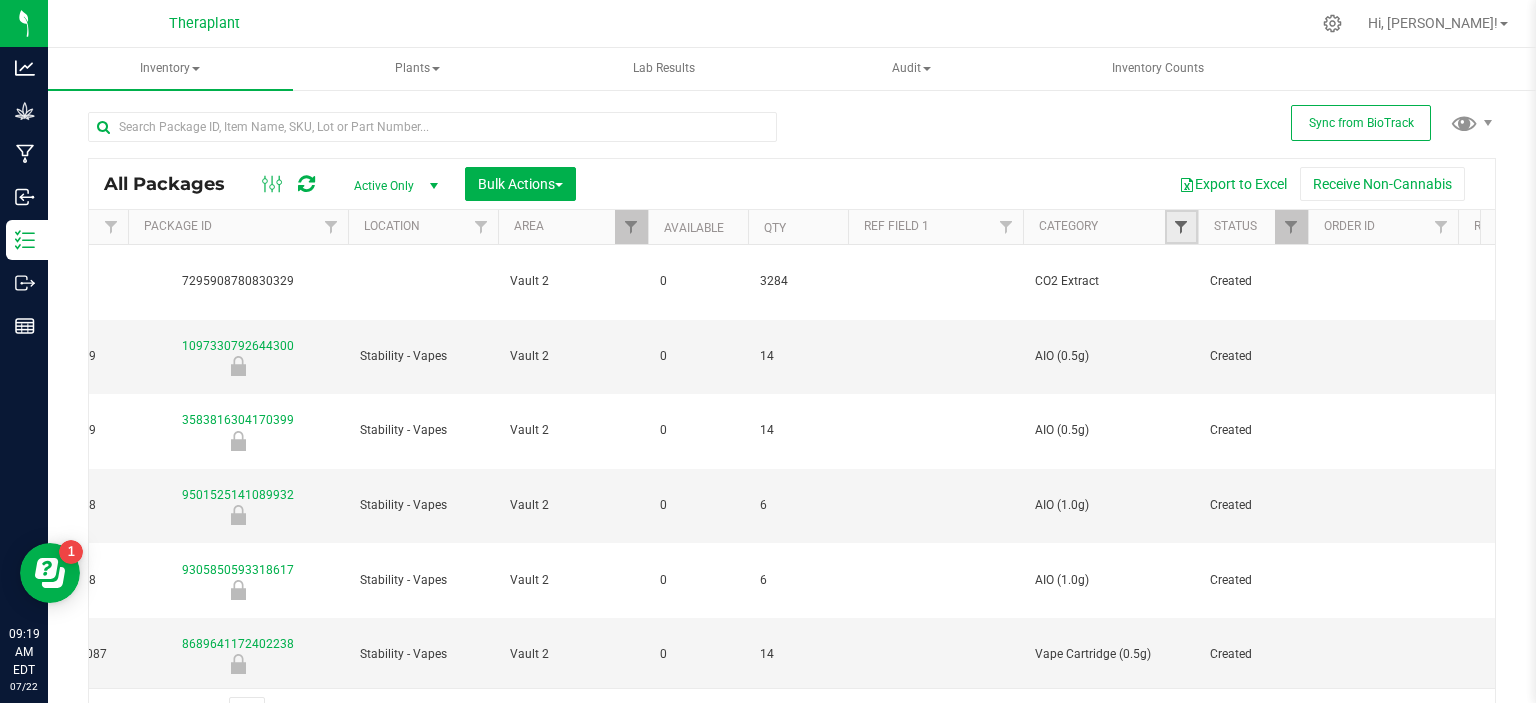click at bounding box center (1181, 227) 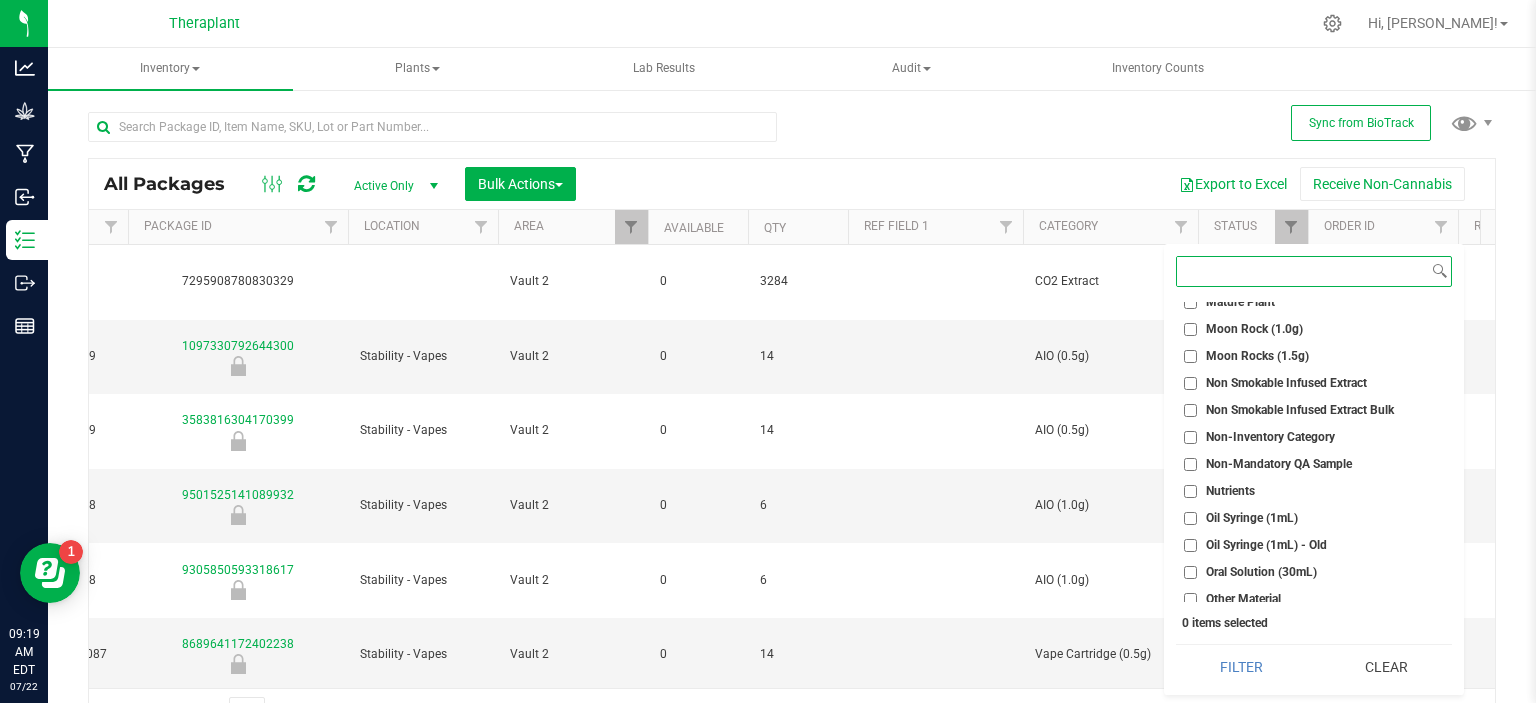 scroll, scrollTop: 2400, scrollLeft: 0, axis: vertical 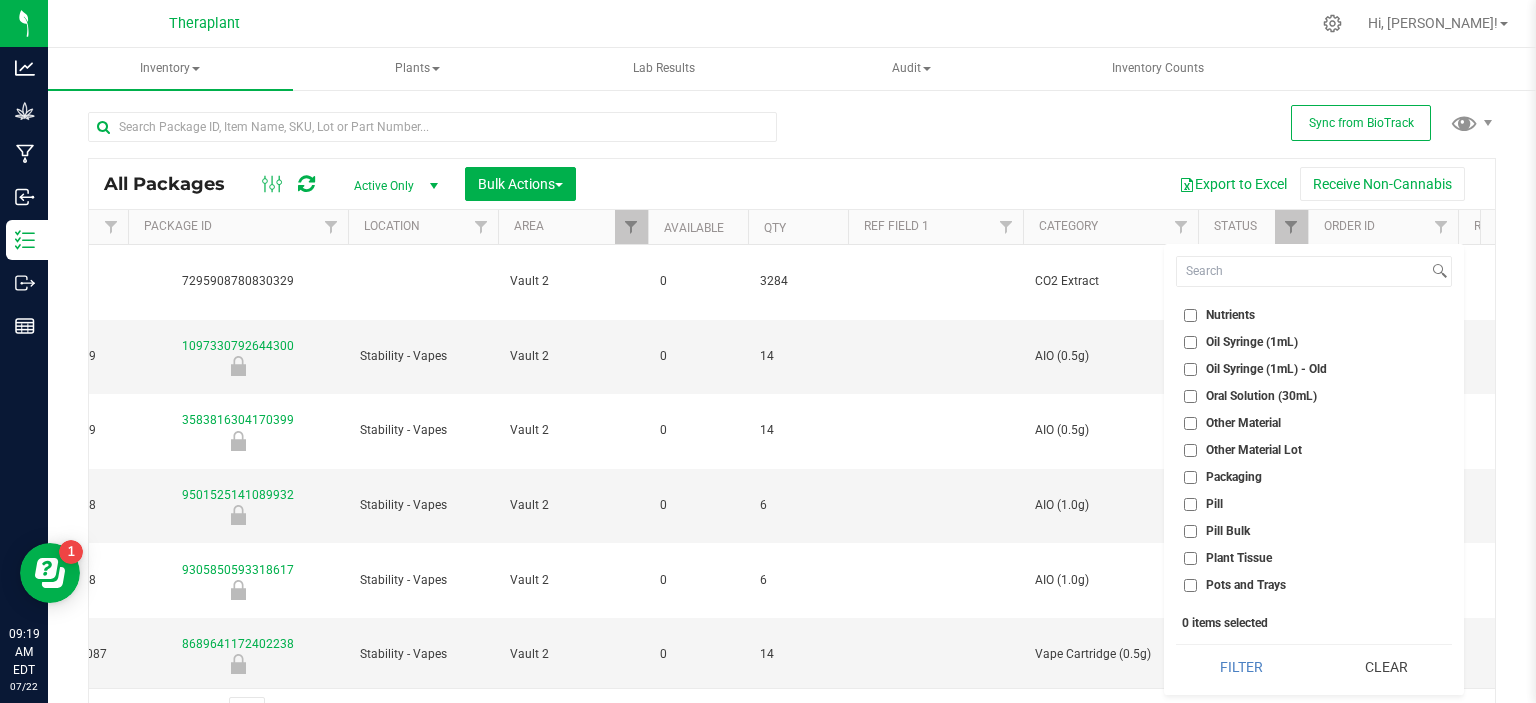 click on "Other Material Lot" at bounding box center [1254, 450] 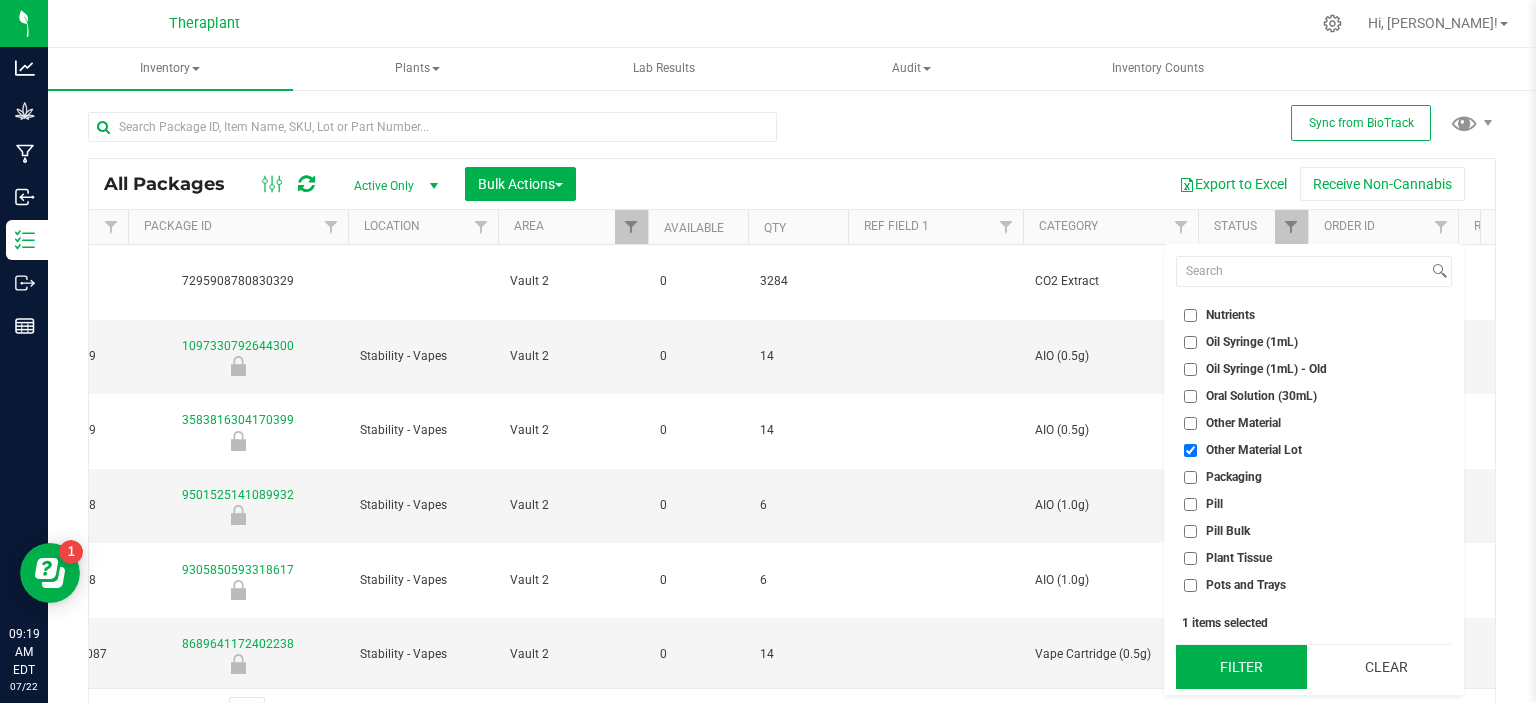 click on "Filter" at bounding box center (1241, 667) 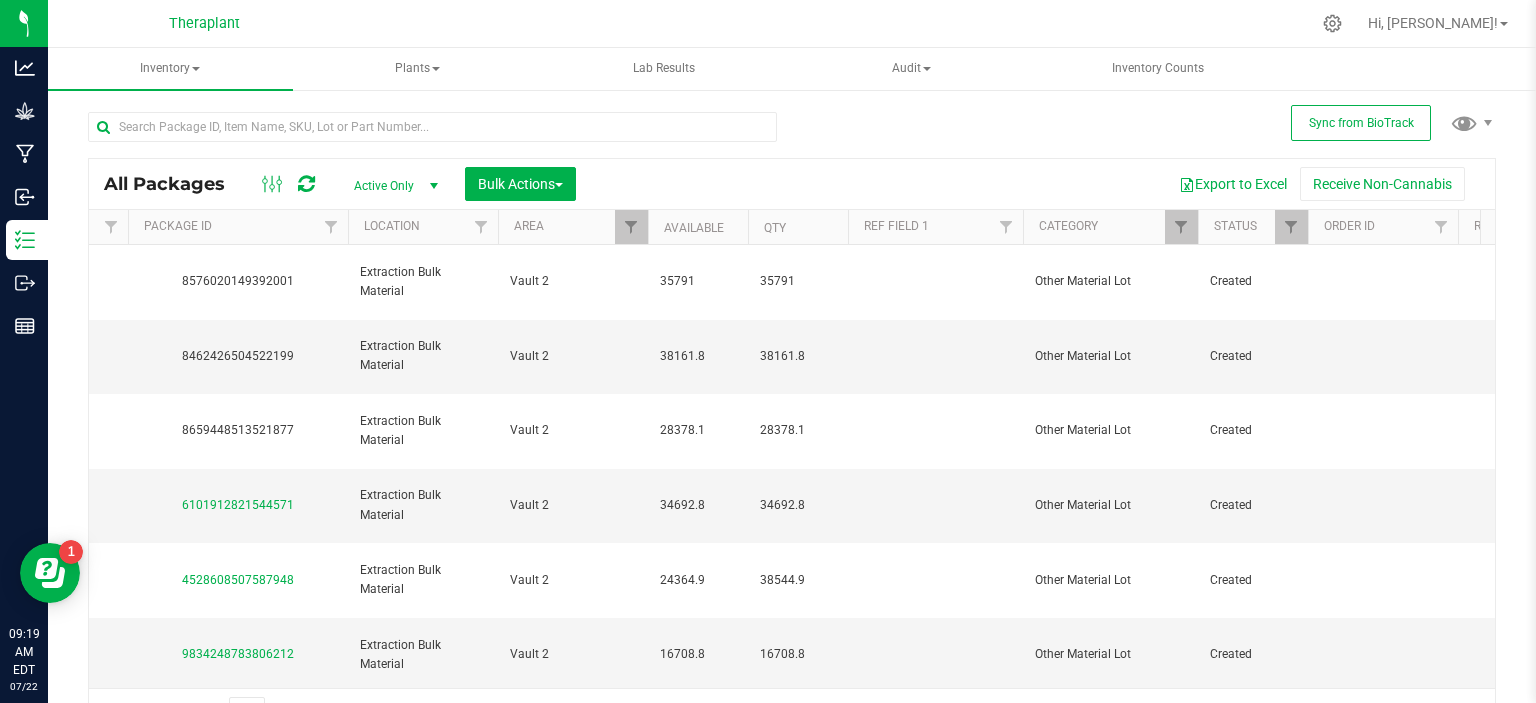 scroll, scrollTop: 0, scrollLeft: 1504, axis: horizontal 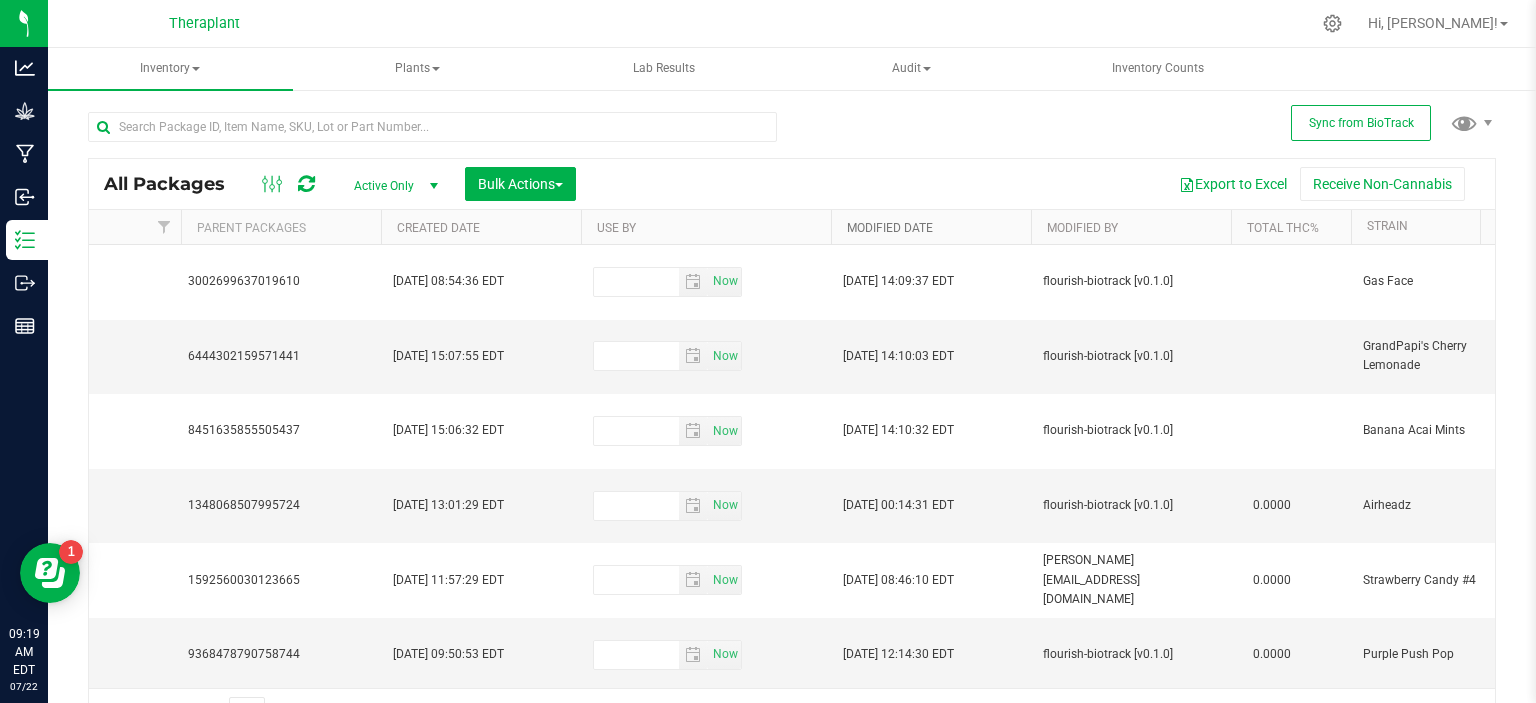 click on "Modified Date" at bounding box center [890, 228] 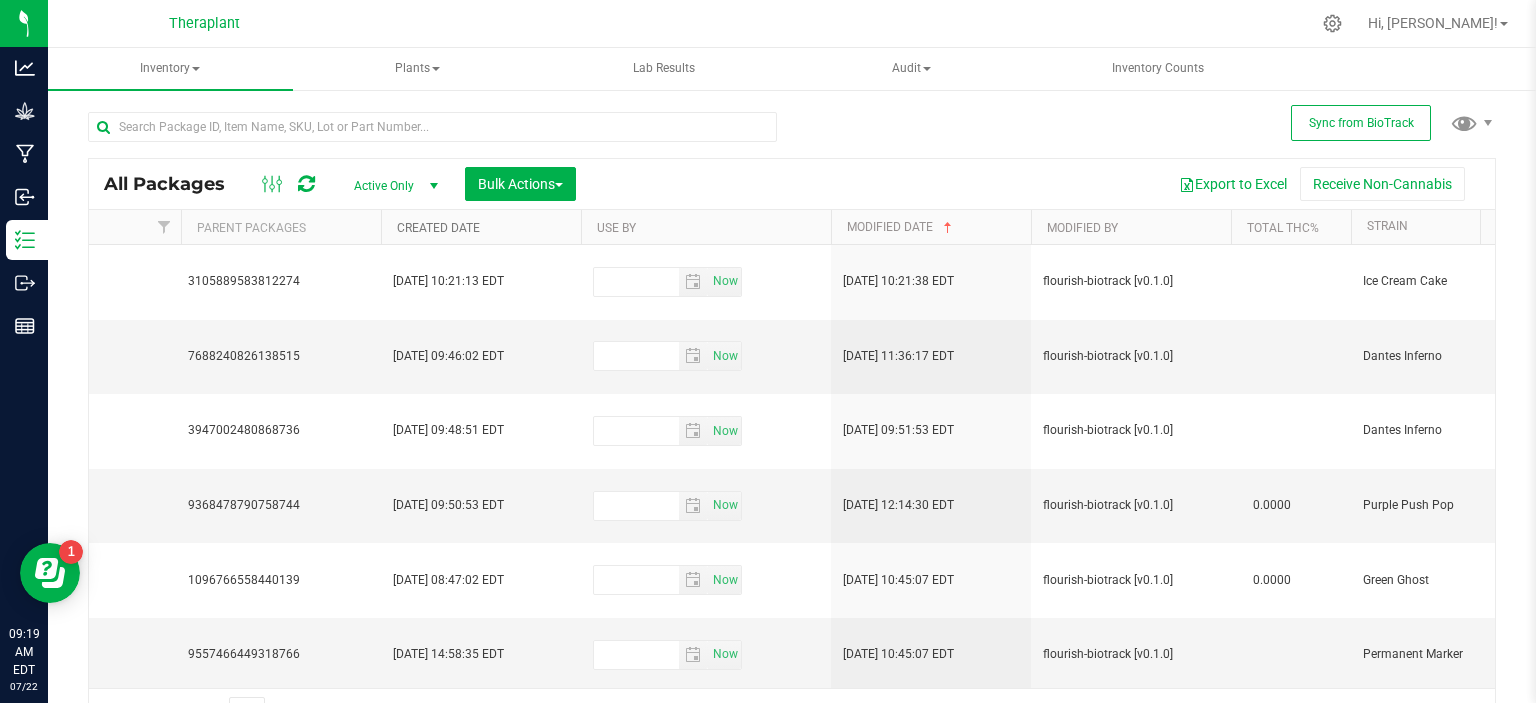 click on "Created Date" at bounding box center (438, 228) 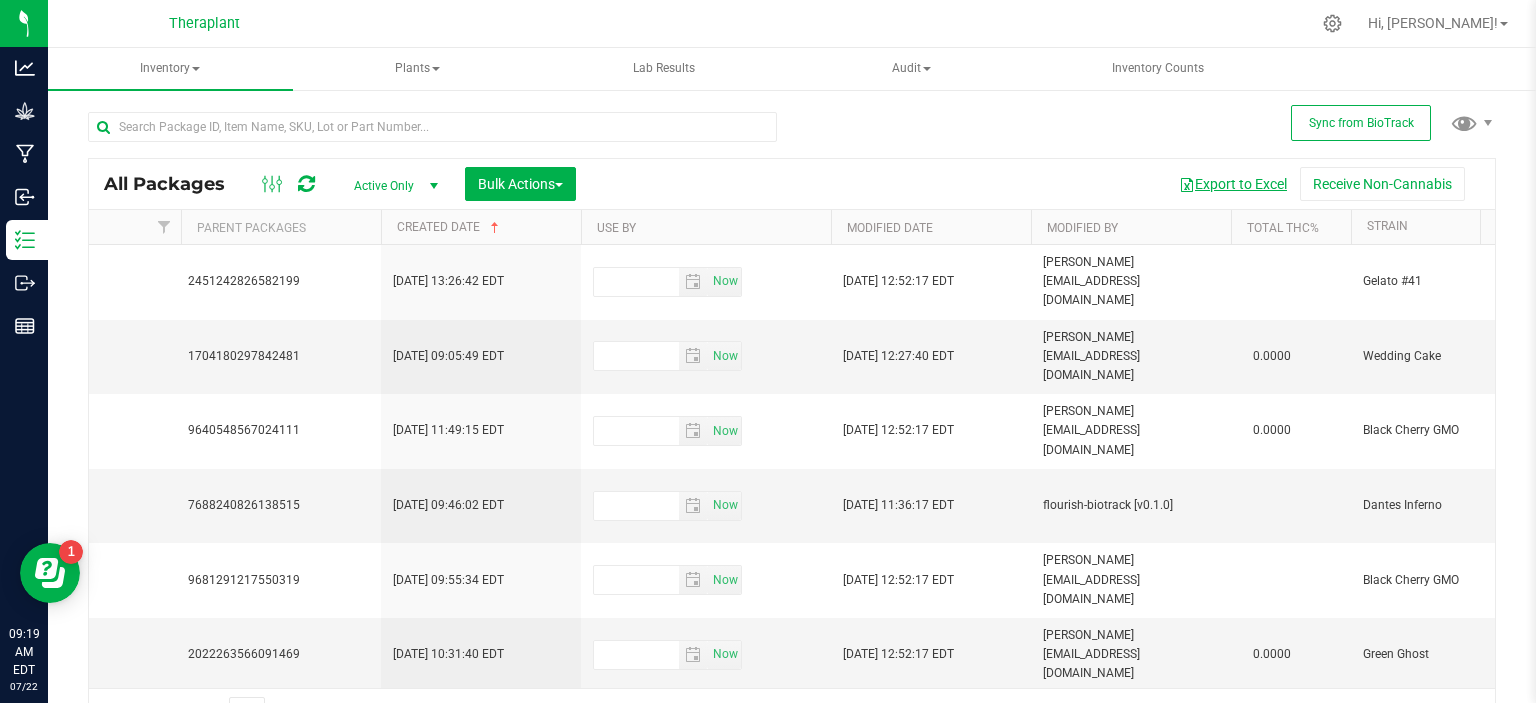 click on "Export to Excel" at bounding box center [1233, 184] 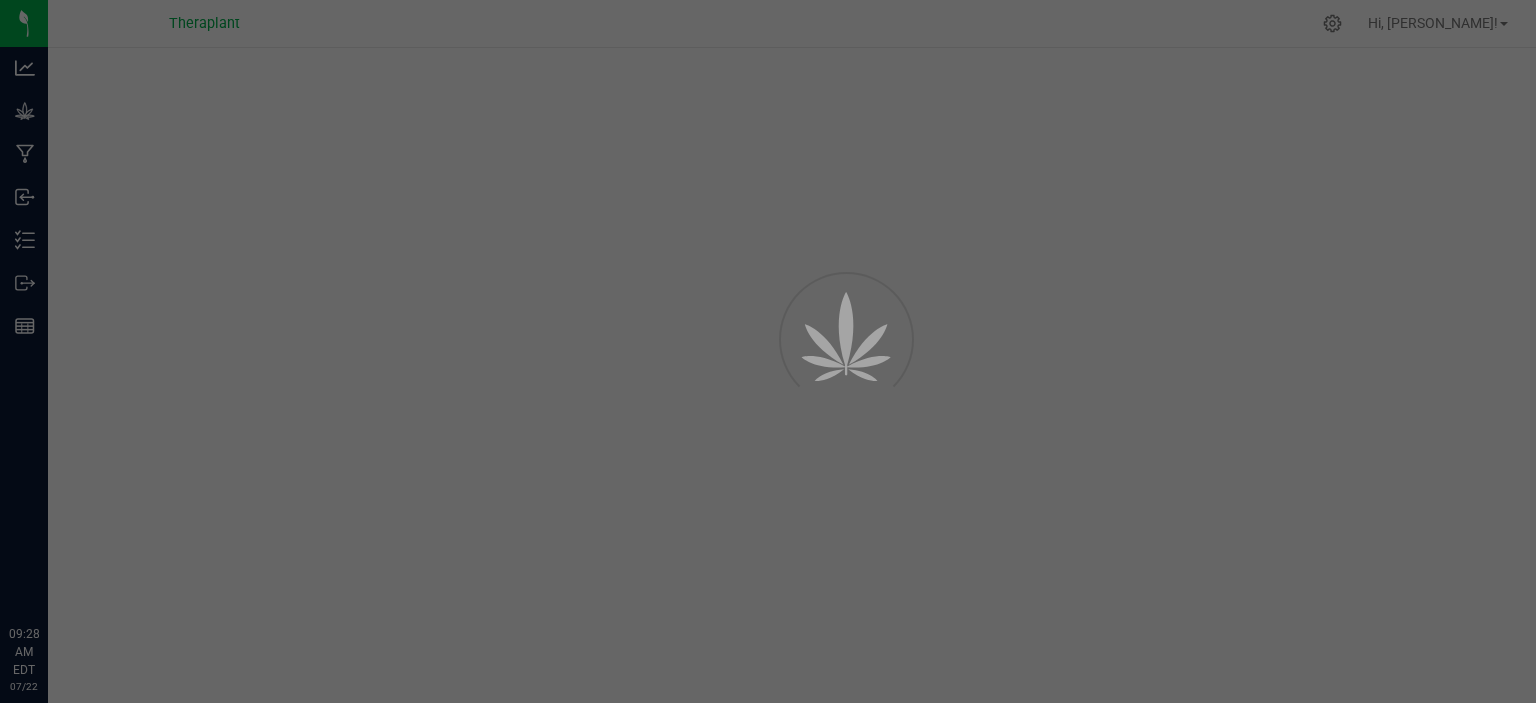 scroll, scrollTop: 0, scrollLeft: 0, axis: both 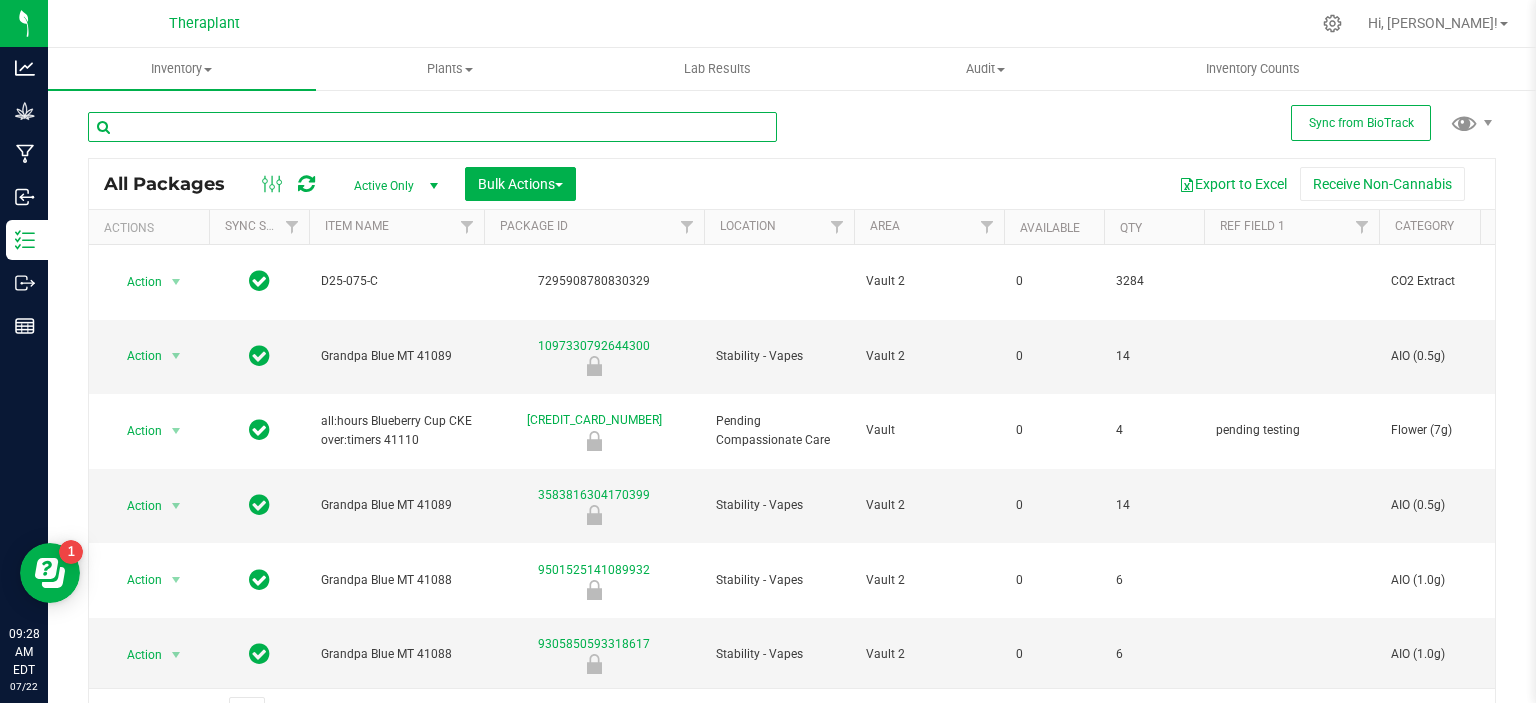 click at bounding box center (432, 127) 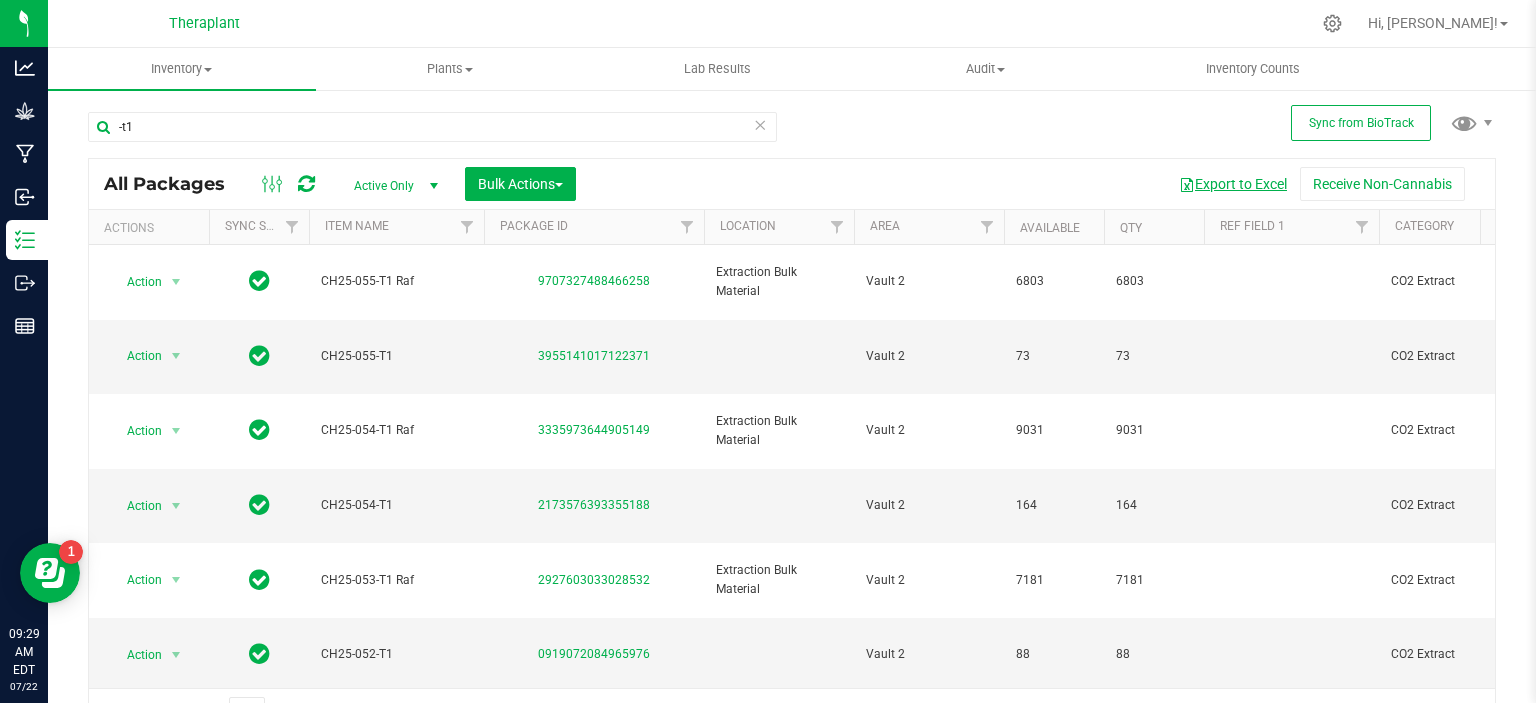 click on "Export to Excel" at bounding box center (1233, 184) 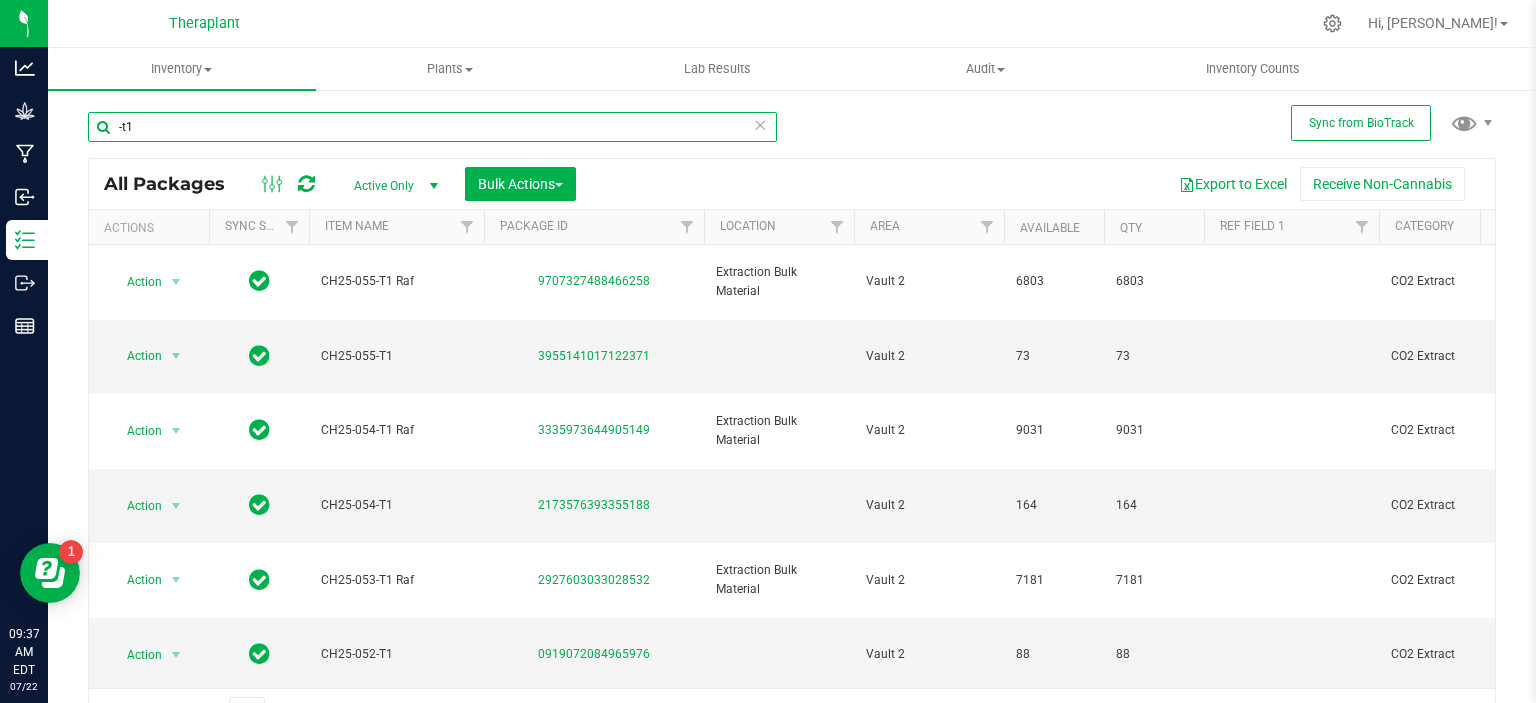 click on "-t1" at bounding box center (432, 127) 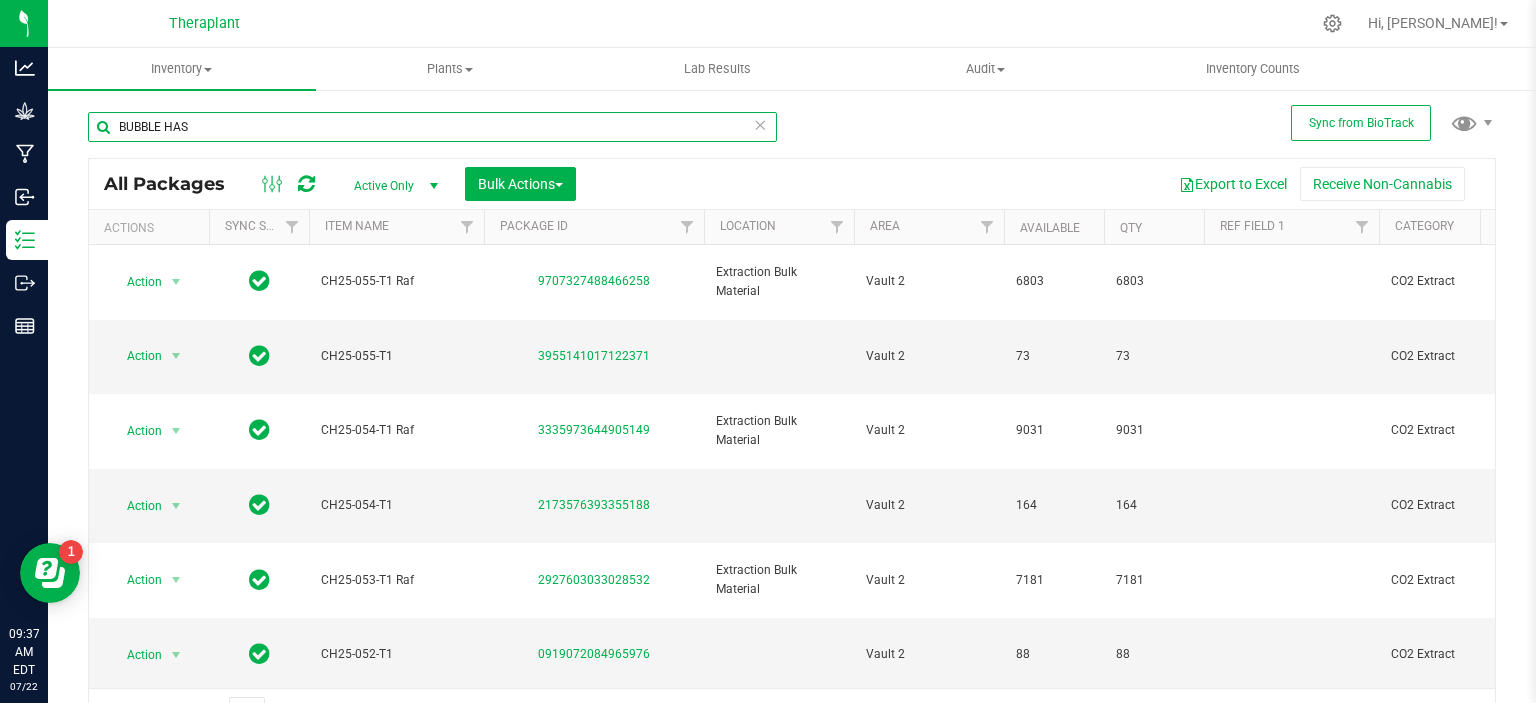 type on "BUBBLE HASH" 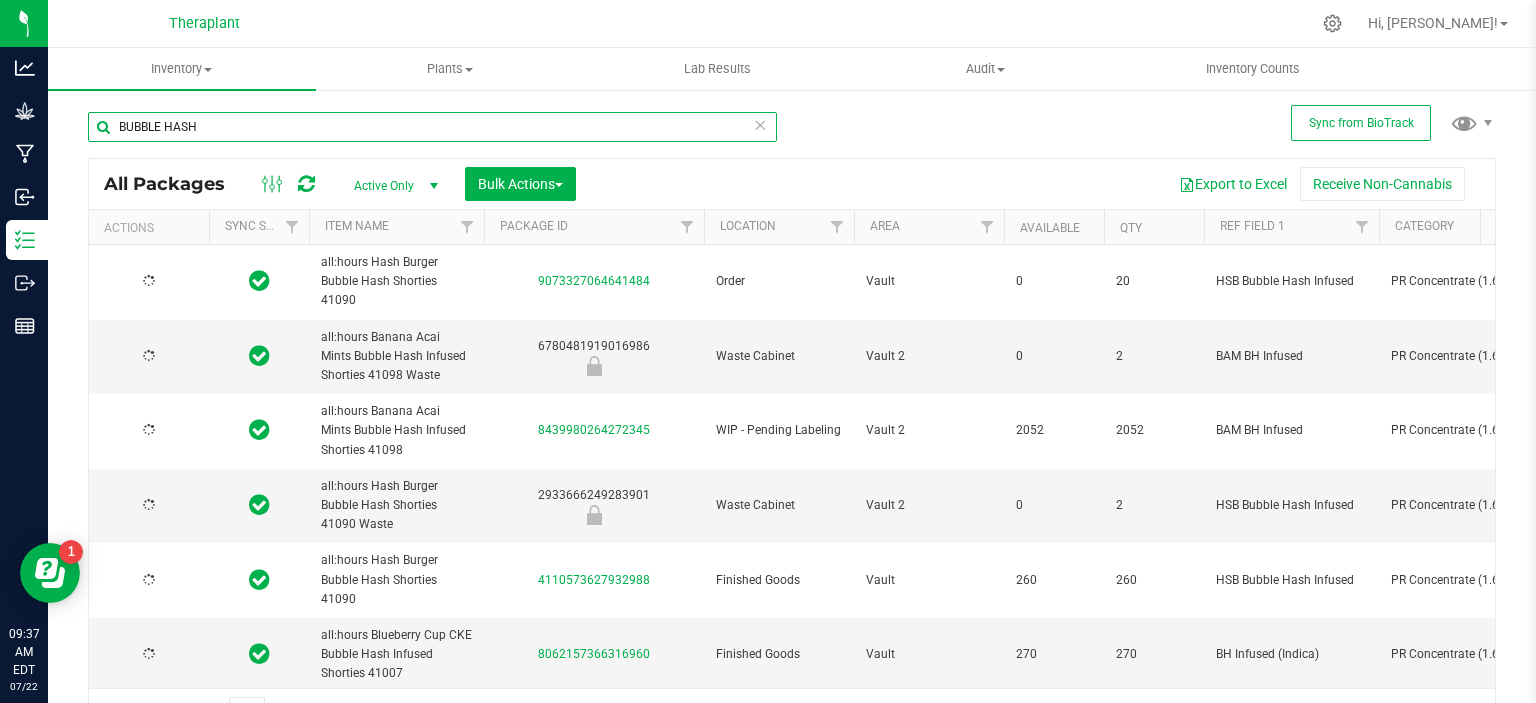 type on "[DATE]" 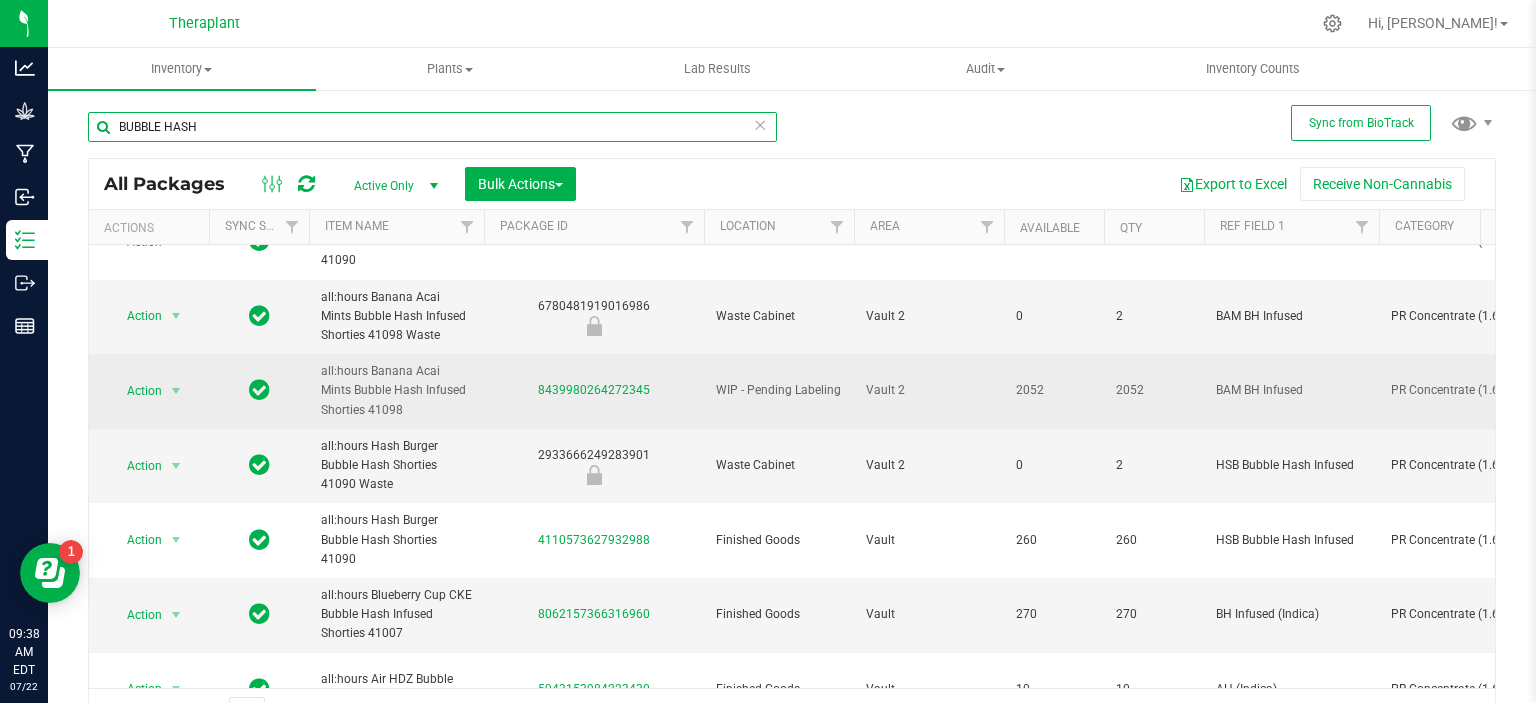 scroll, scrollTop: 72, scrollLeft: 0, axis: vertical 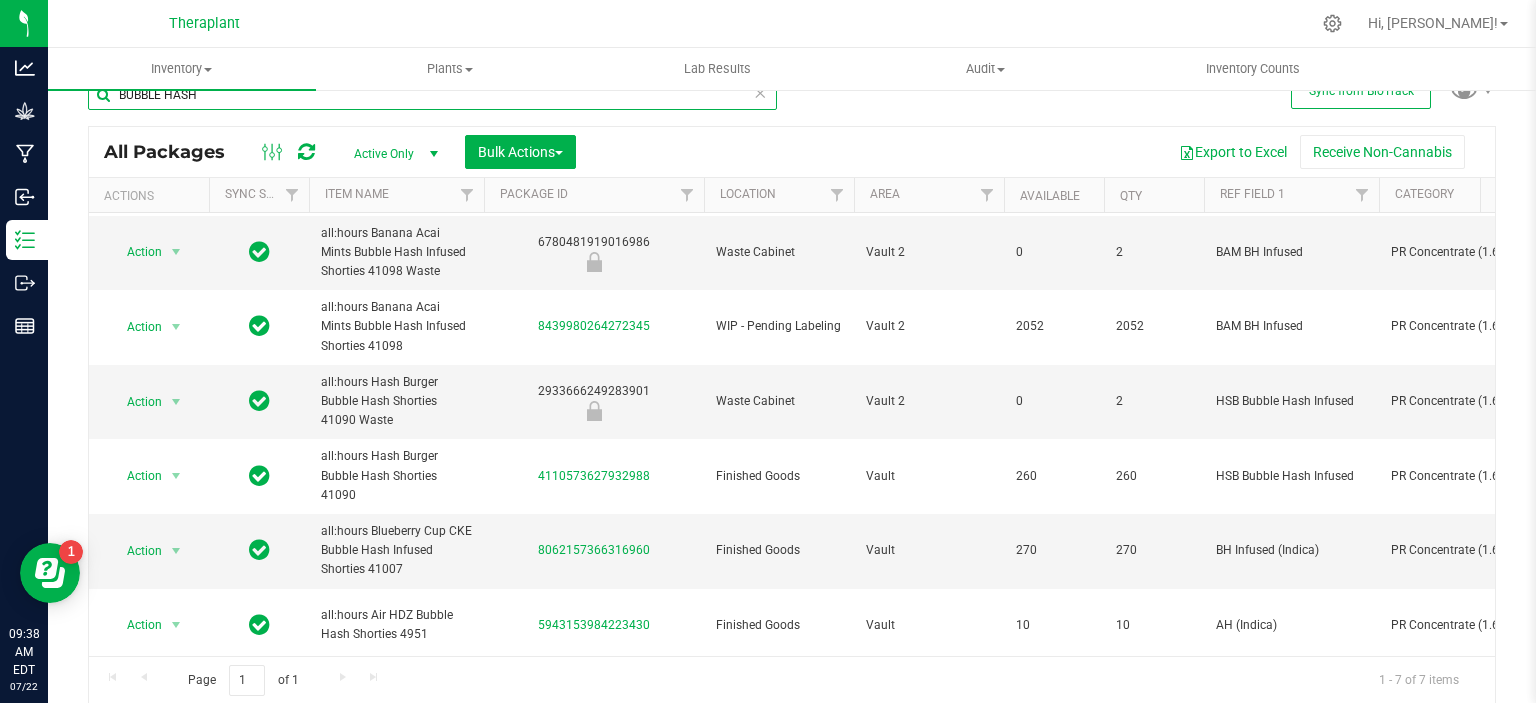 type on "BUBBLE HASH" 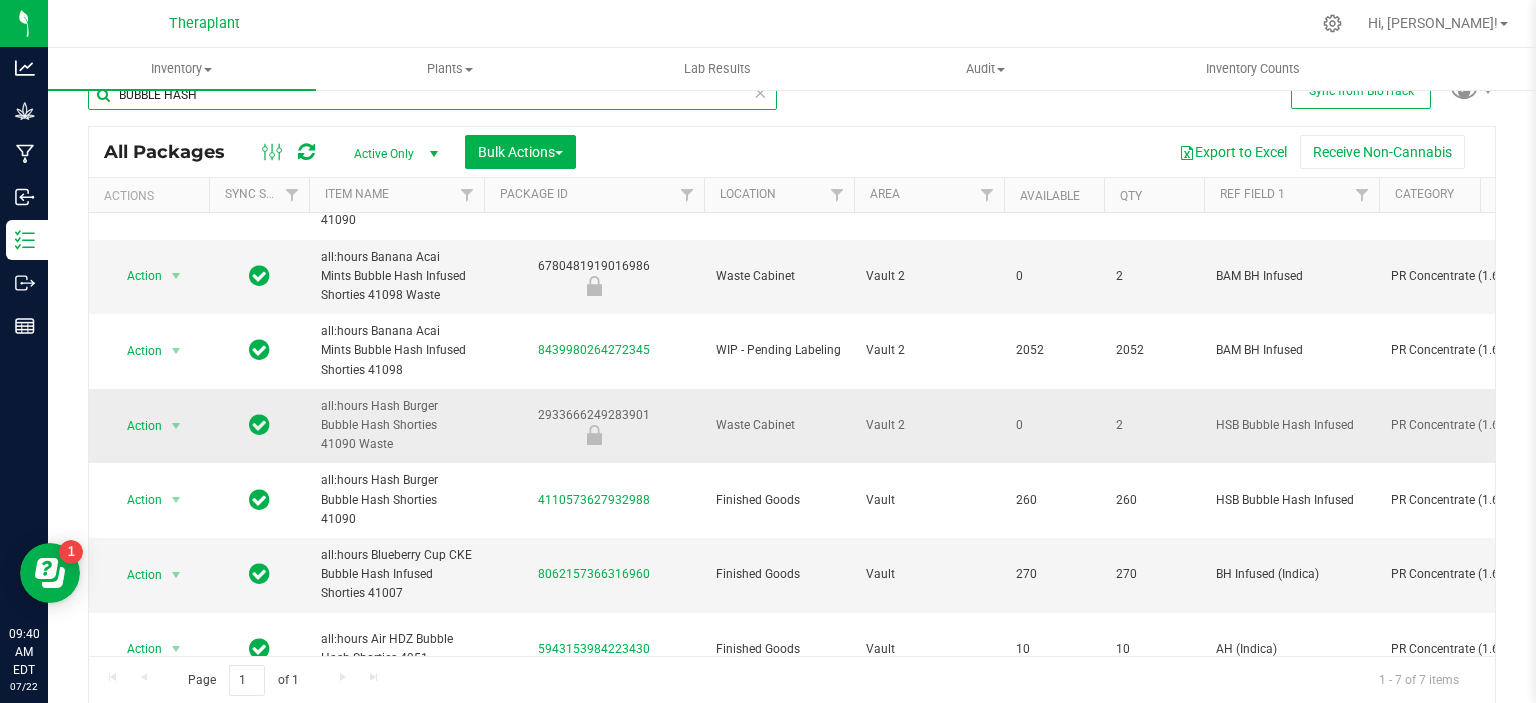 scroll, scrollTop: 72, scrollLeft: 0, axis: vertical 